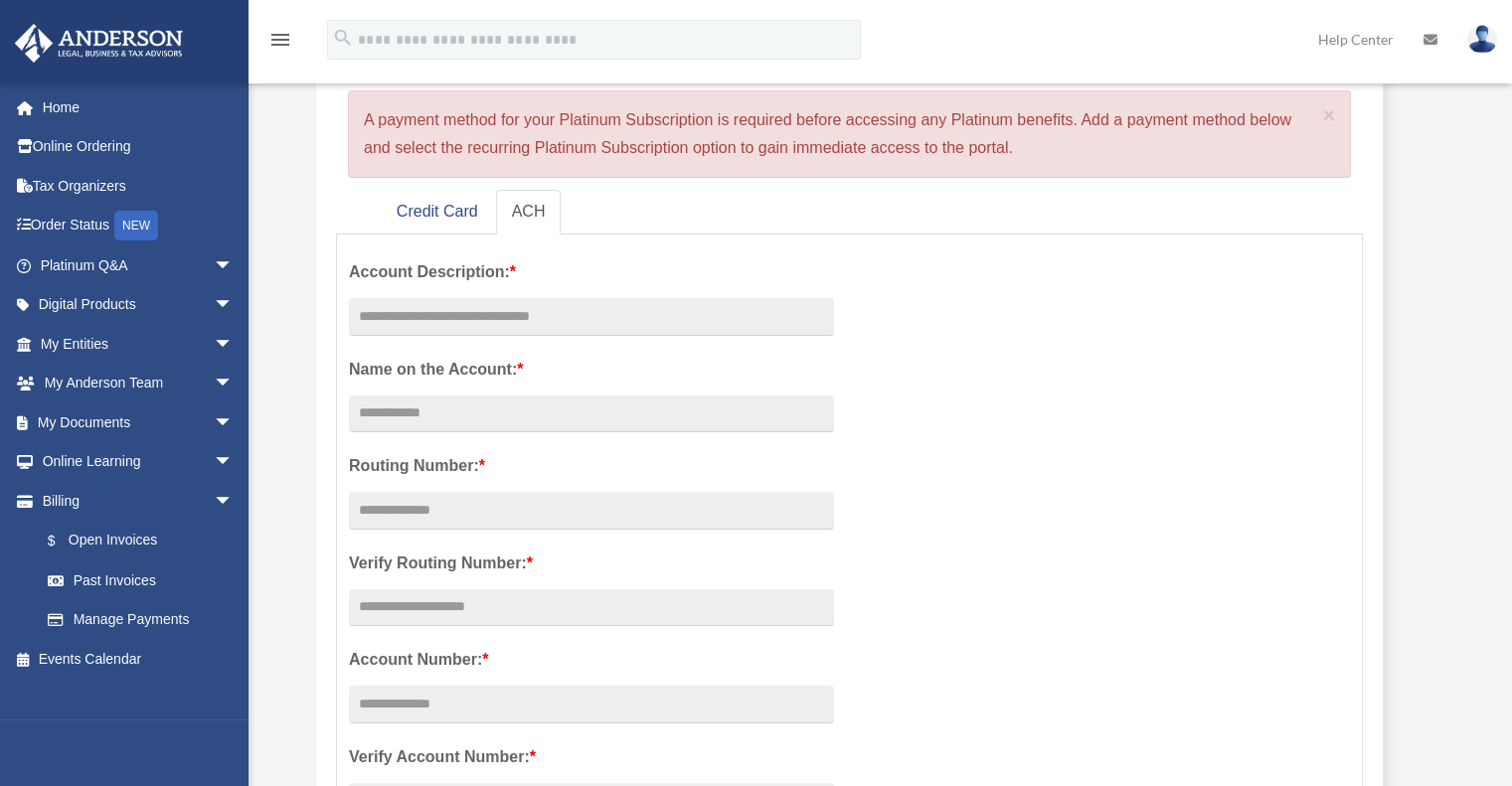 scroll, scrollTop: 298, scrollLeft: 0, axis: vertical 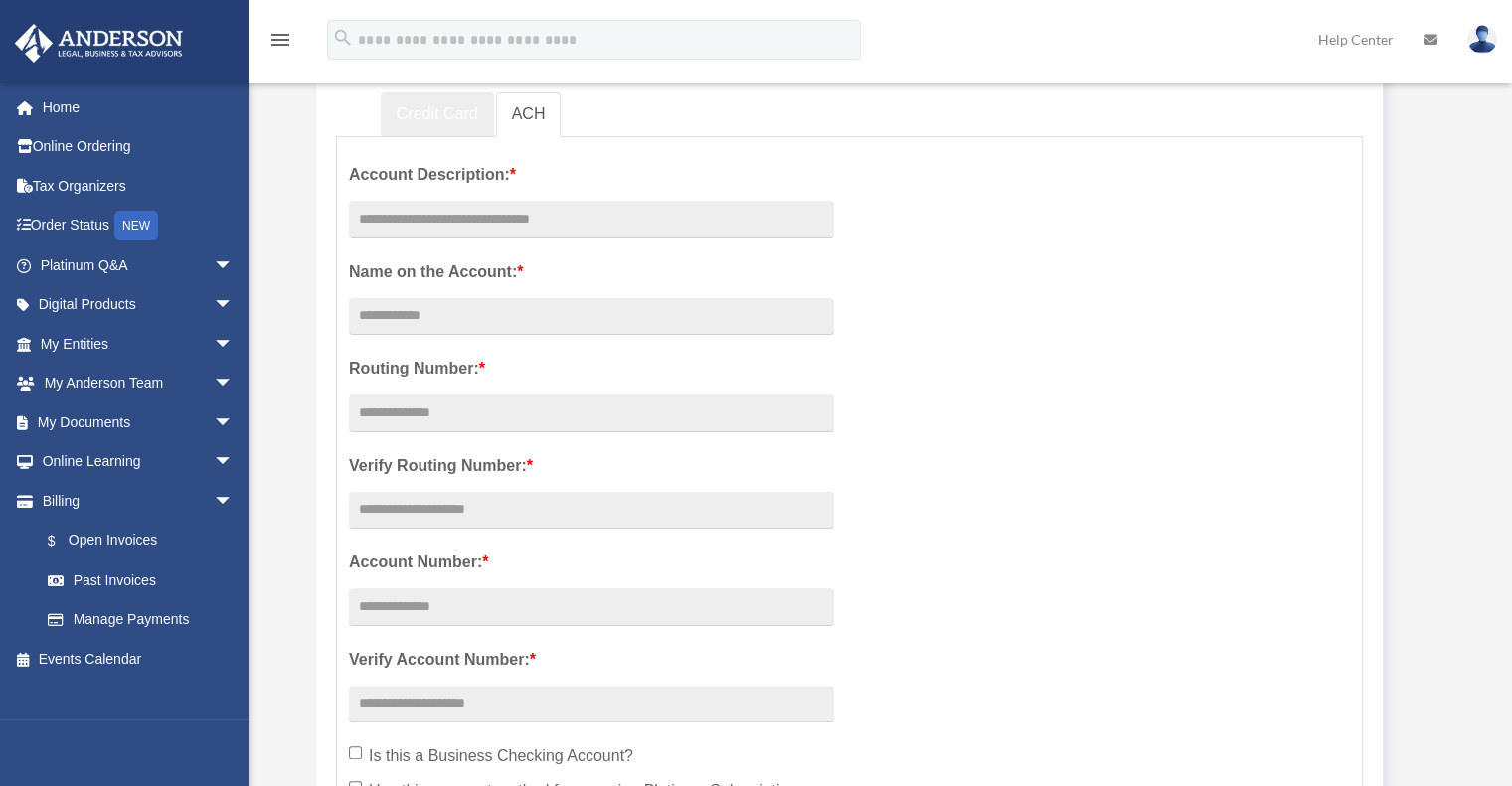 click on "Credit Card" at bounding box center (437, 114) 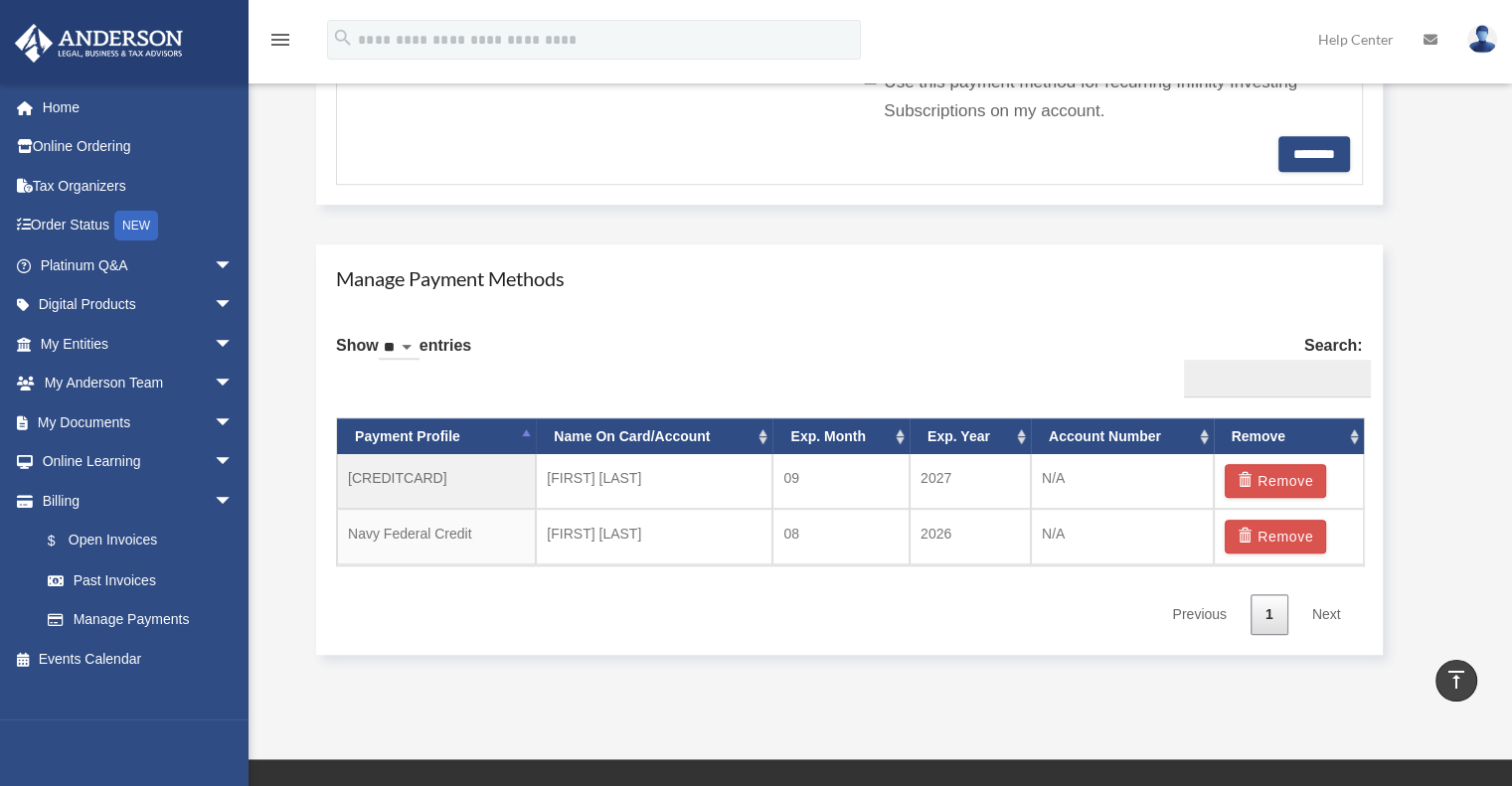 scroll, scrollTop: 994, scrollLeft: 0, axis: vertical 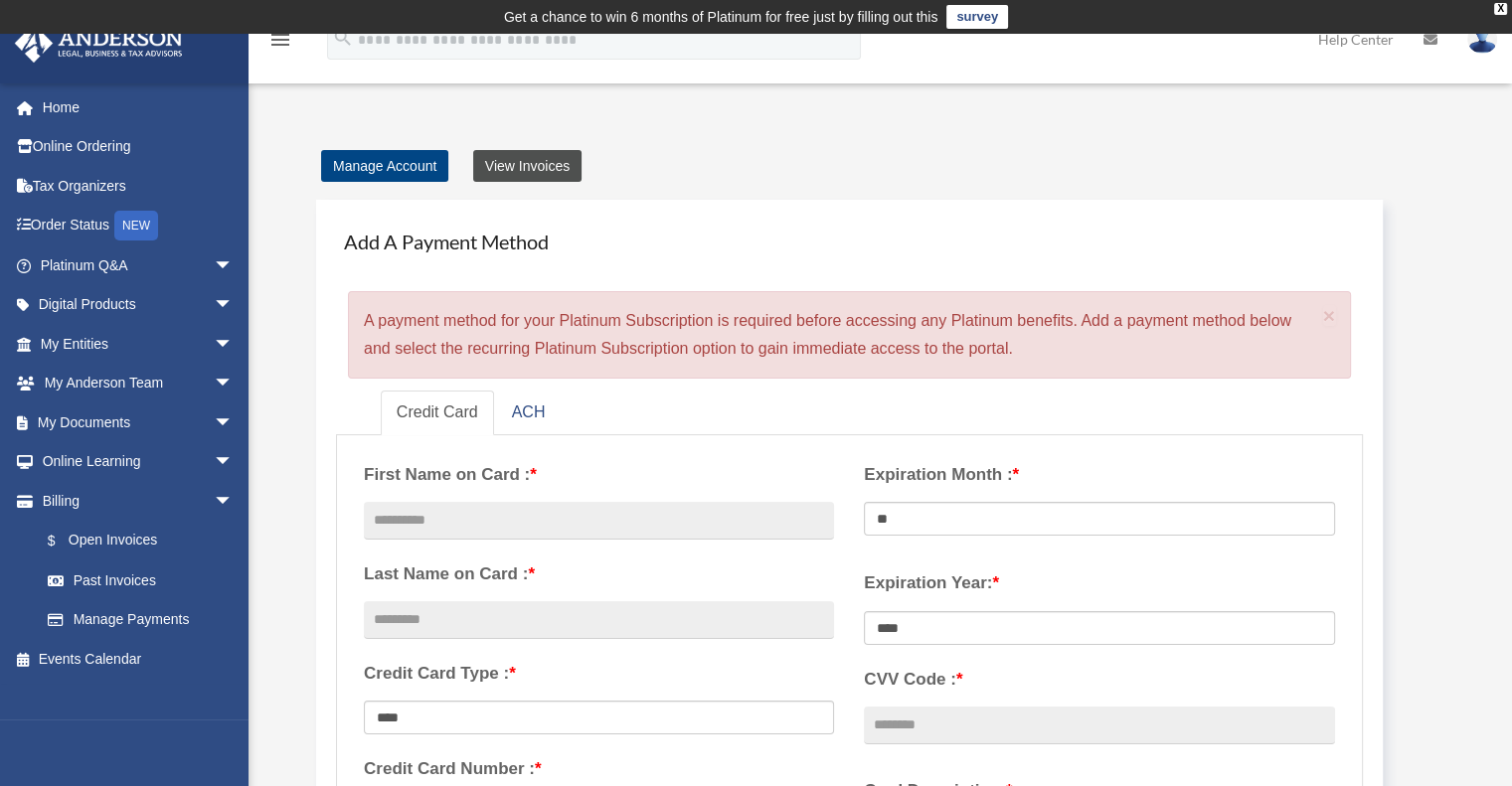 click on "View Invoices" at bounding box center (527, 166) 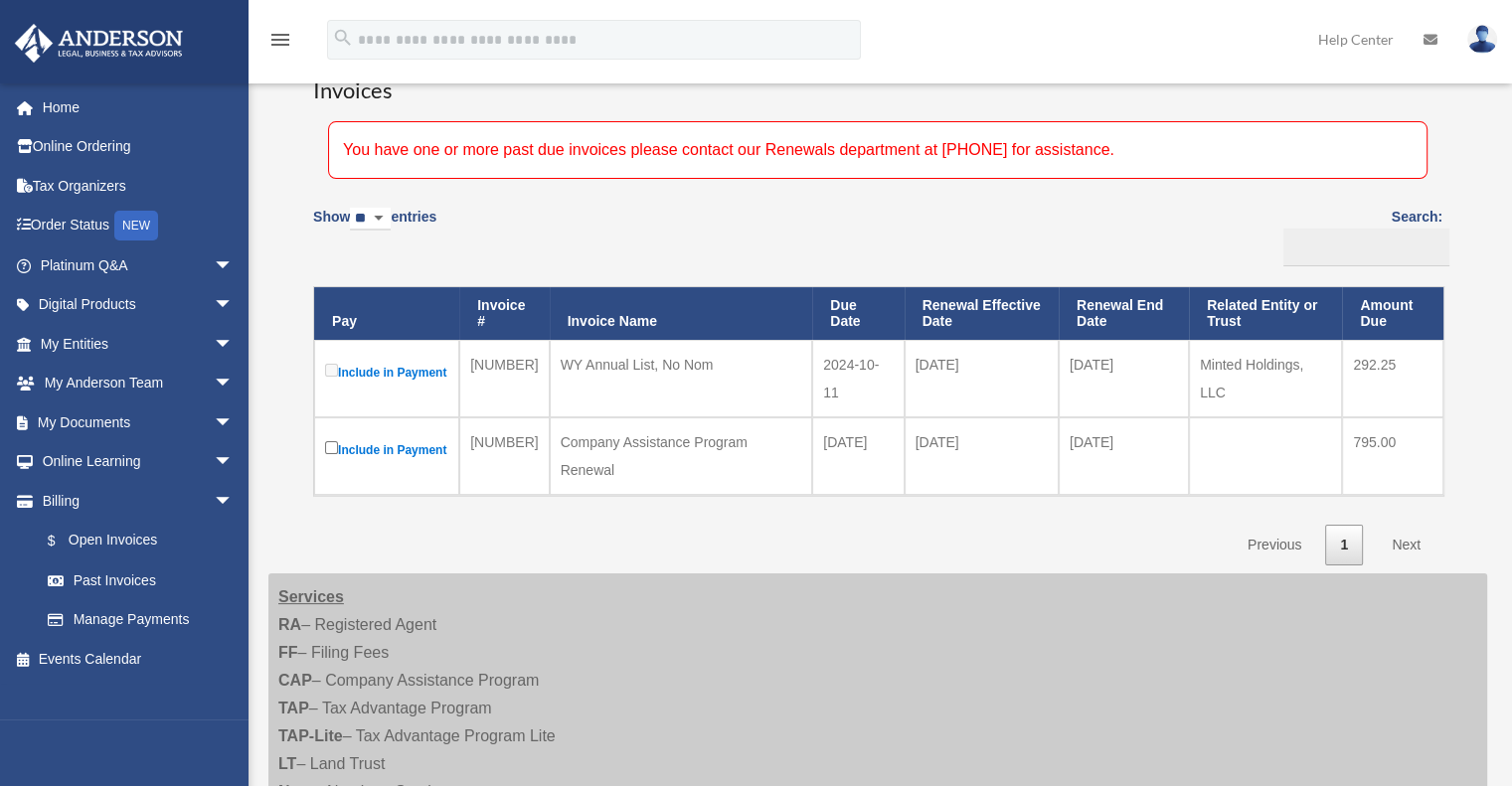 scroll, scrollTop: 199, scrollLeft: 0, axis: vertical 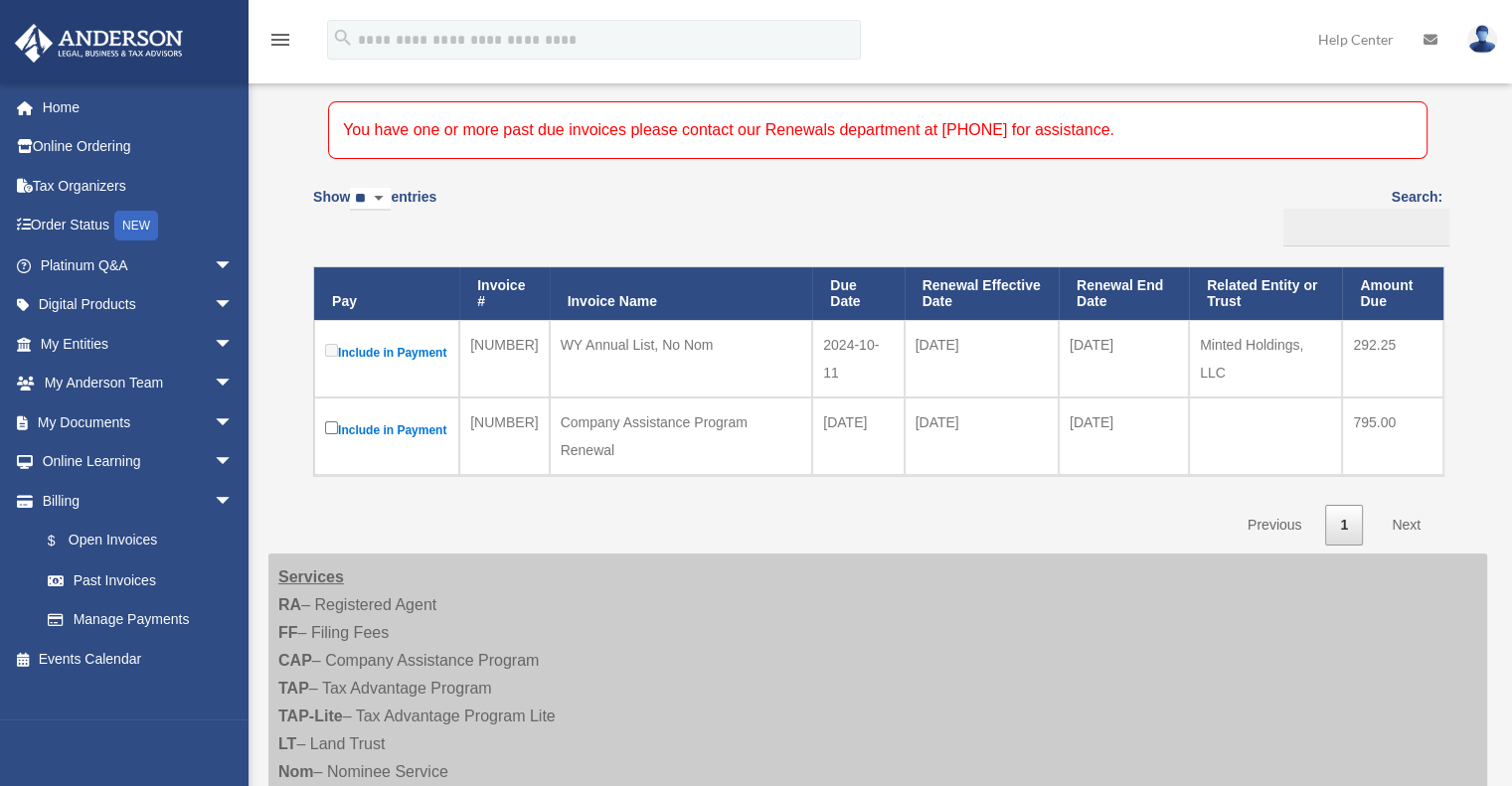 click on "Next" at bounding box center (1406, 525) 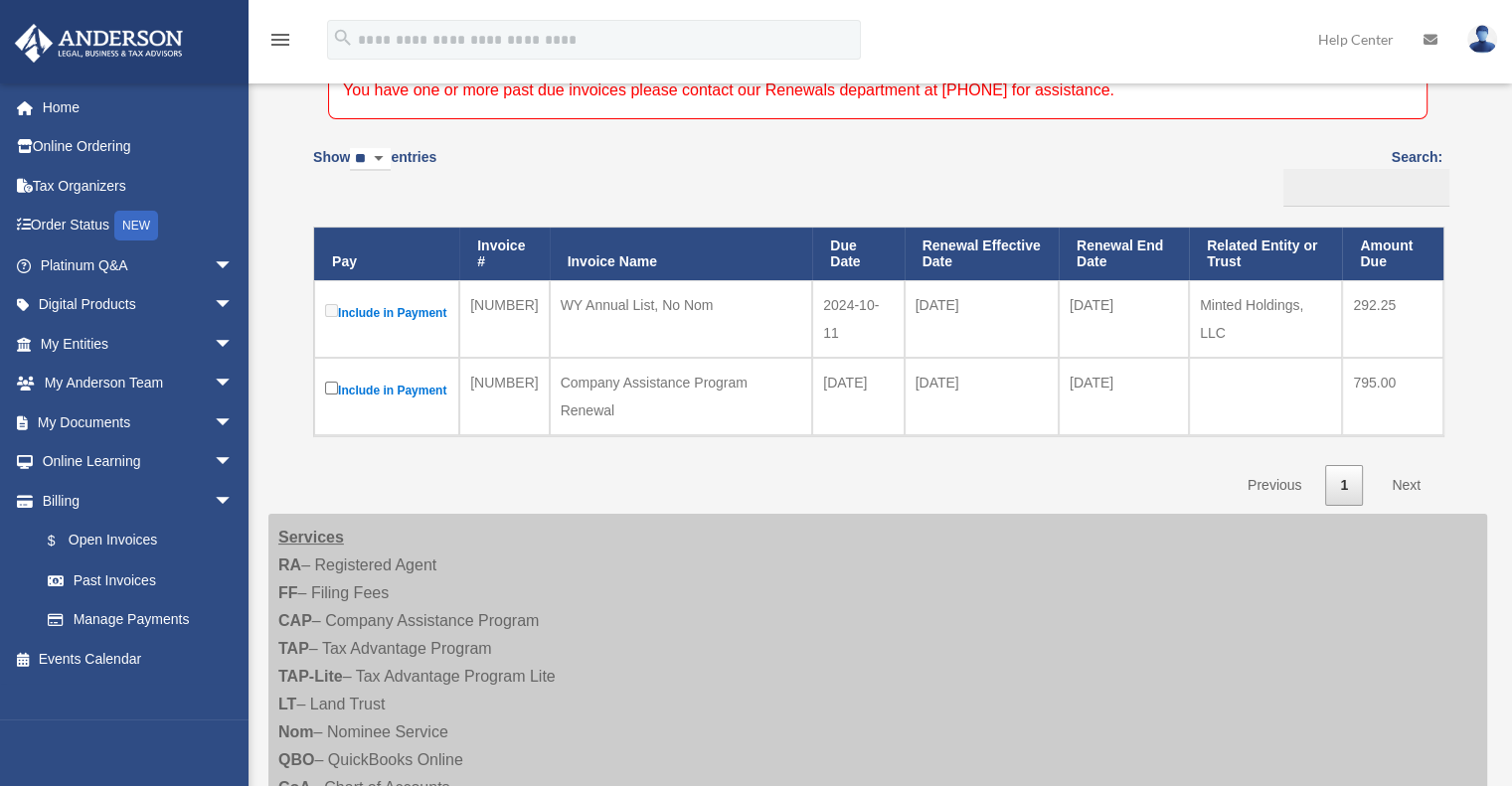 scroll, scrollTop: 0, scrollLeft: 0, axis: both 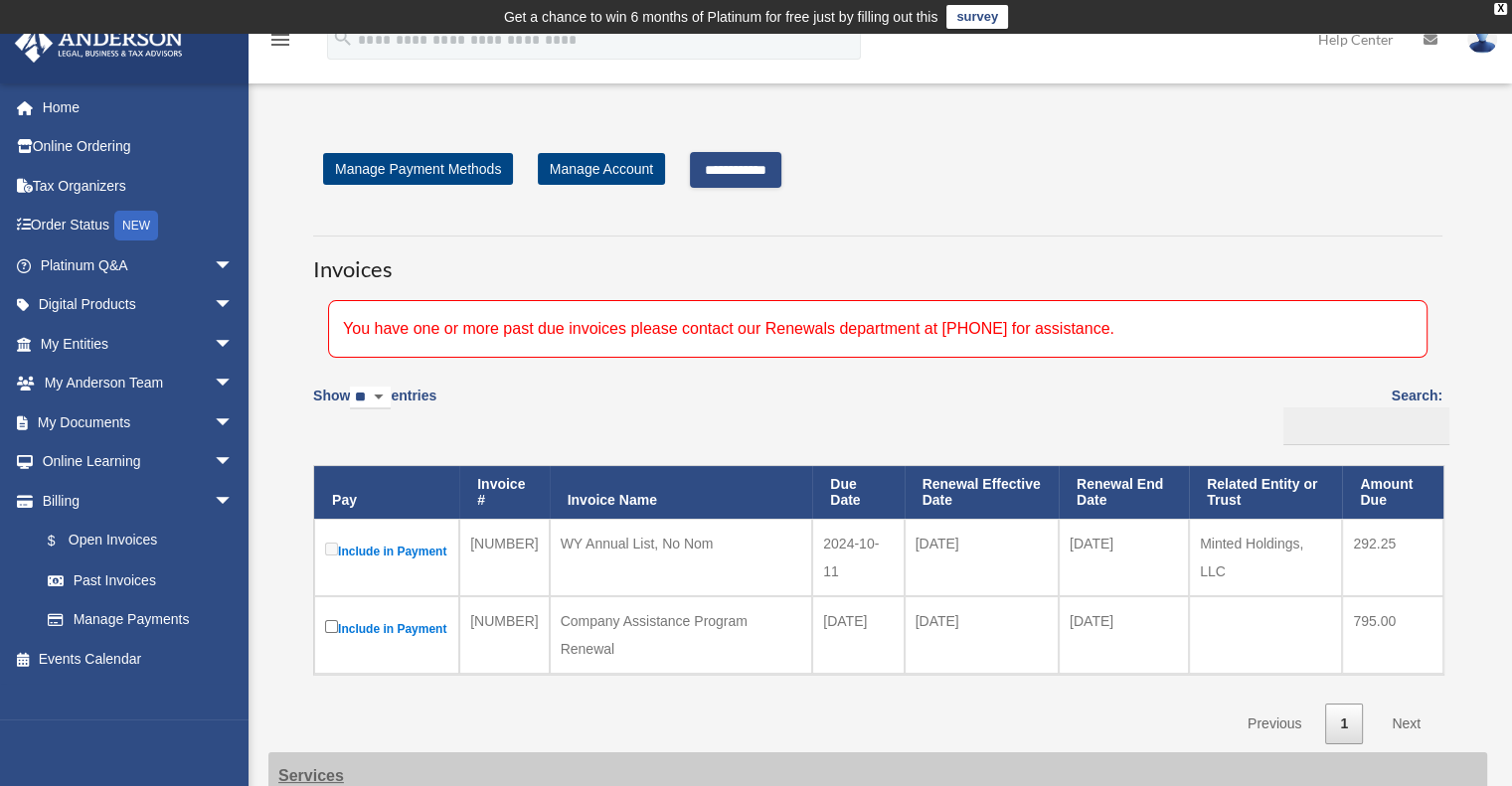 click on "**********" at bounding box center (736, 170) 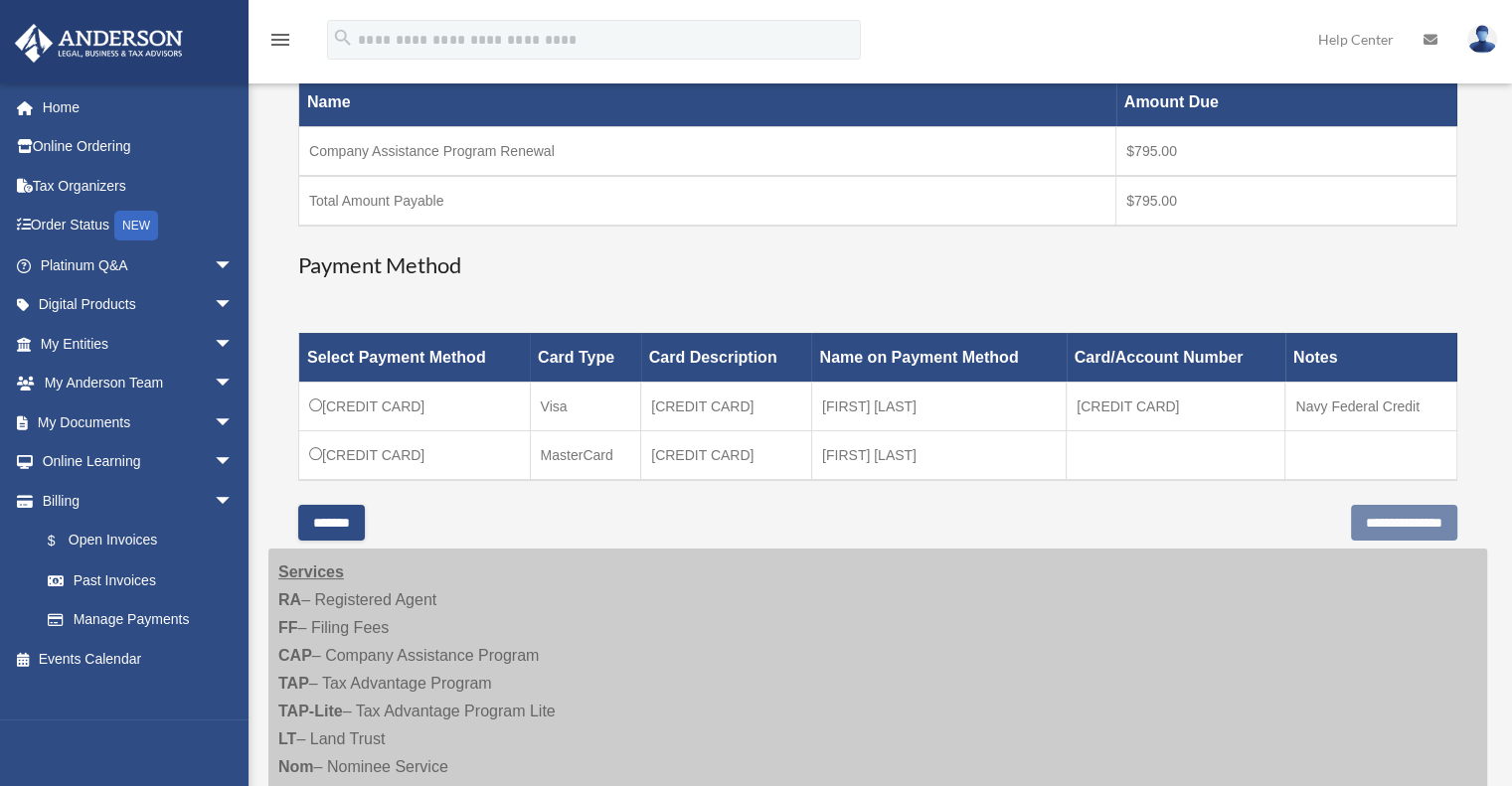 scroll, scrollTop: 397, scrollLeft: 0, axis: vertical 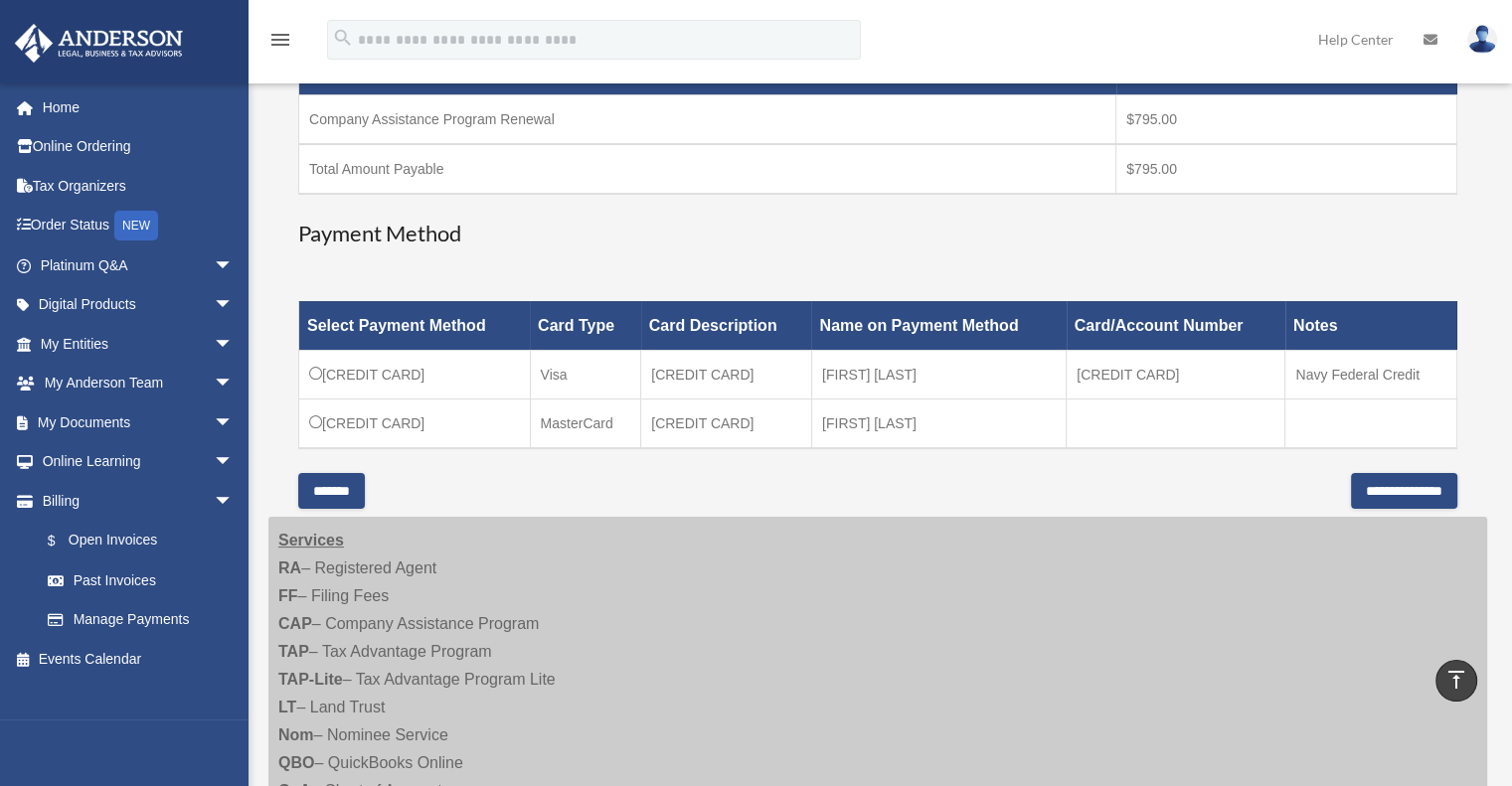 click on "*******" at bounding box center [331, 491] 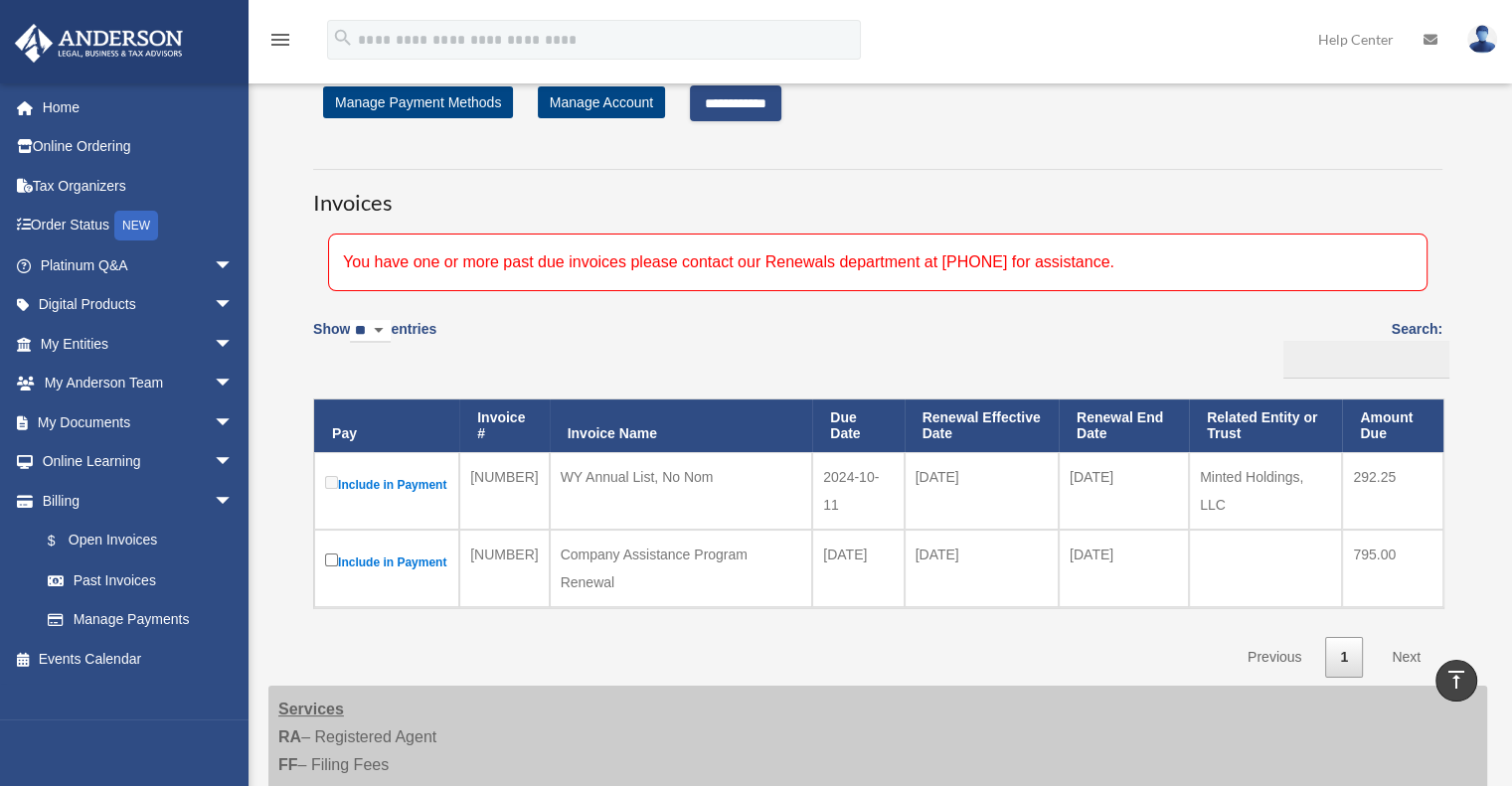 scroll, scrollTop: 0, scrollLeft: 0, axis: both 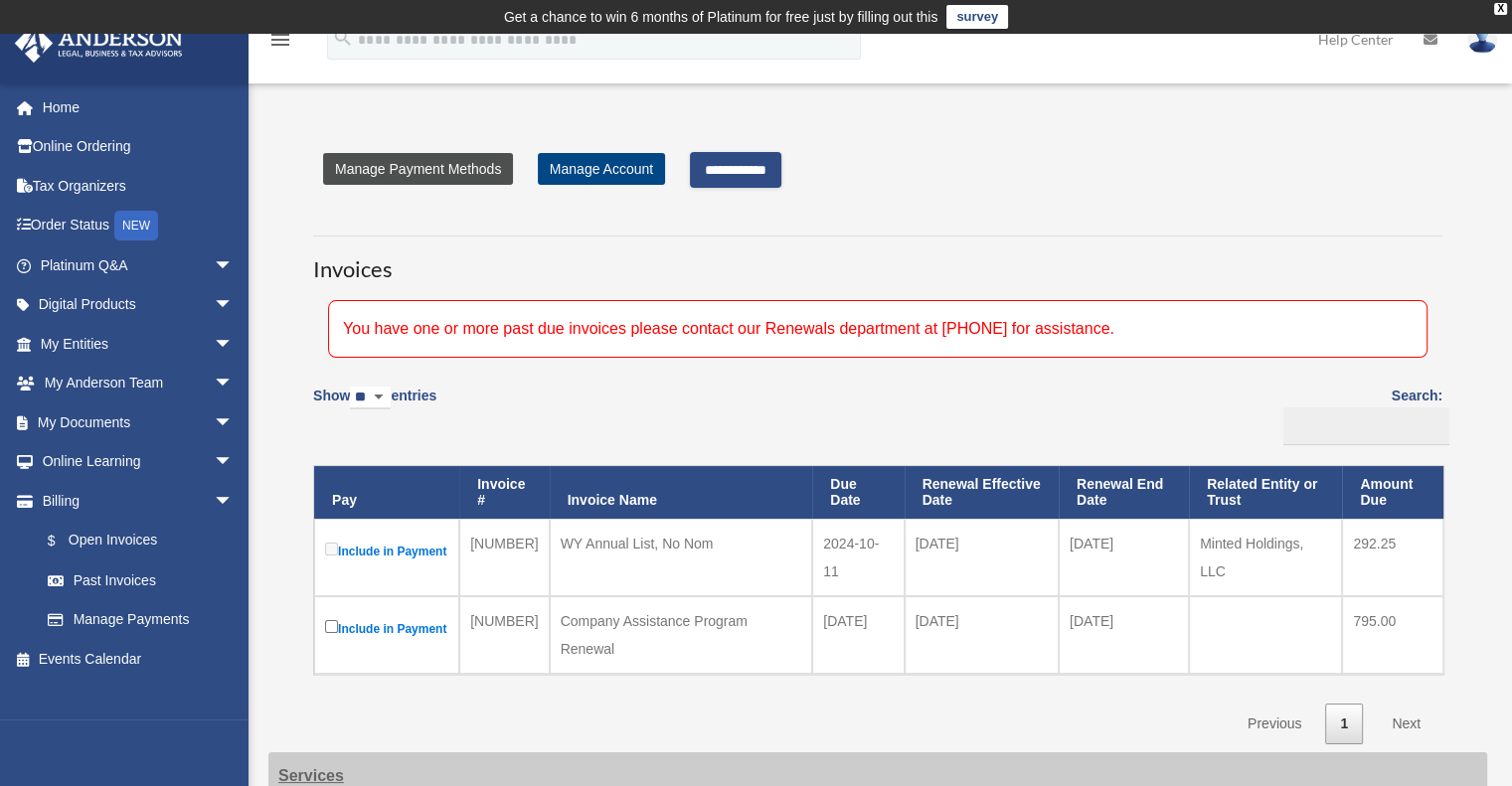 click on "Manage Payment Methods" at bounding box center [418, 169] 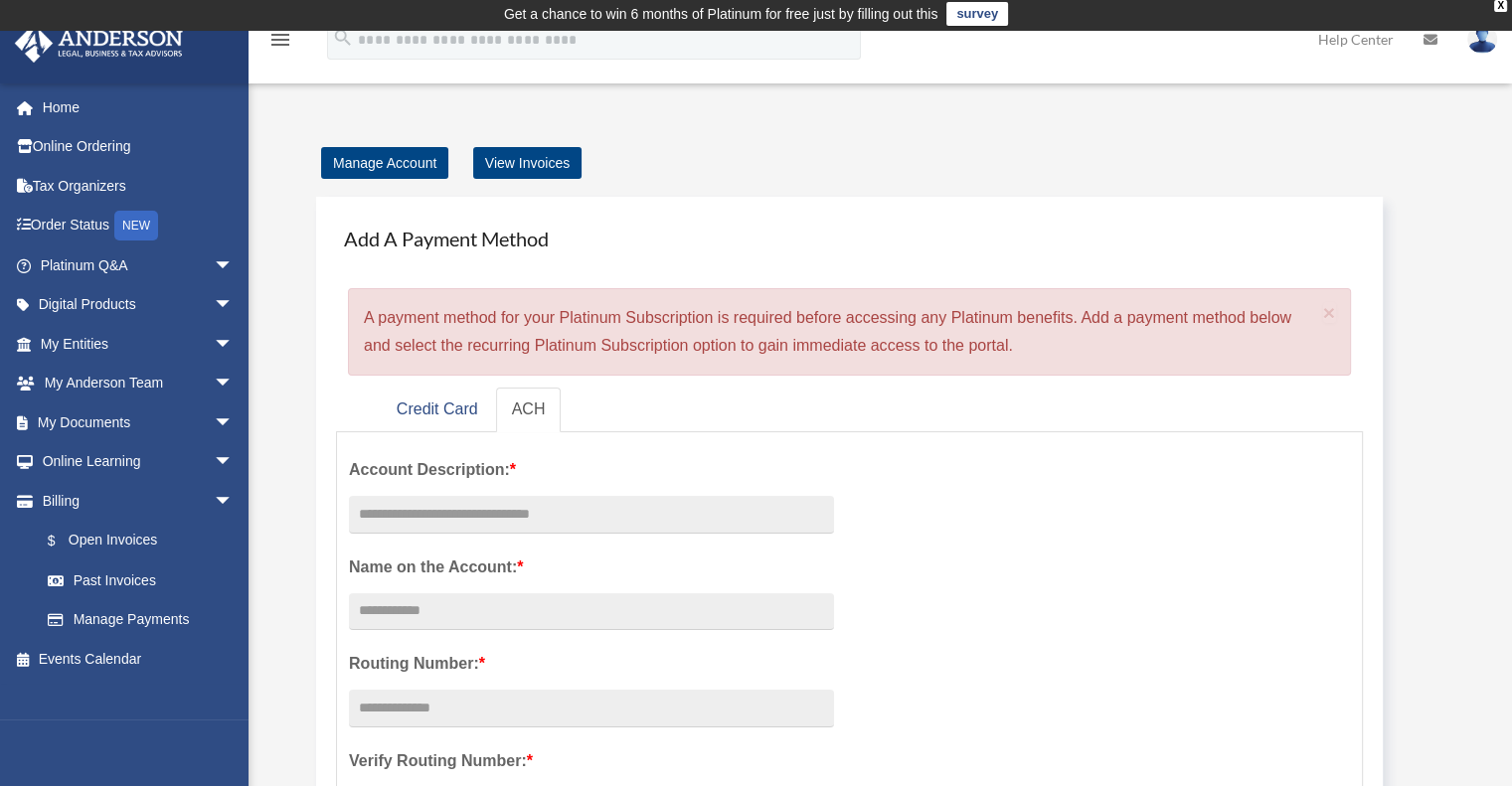 scroll, scrollTop: 0, scrollLeft: 0, axis: both 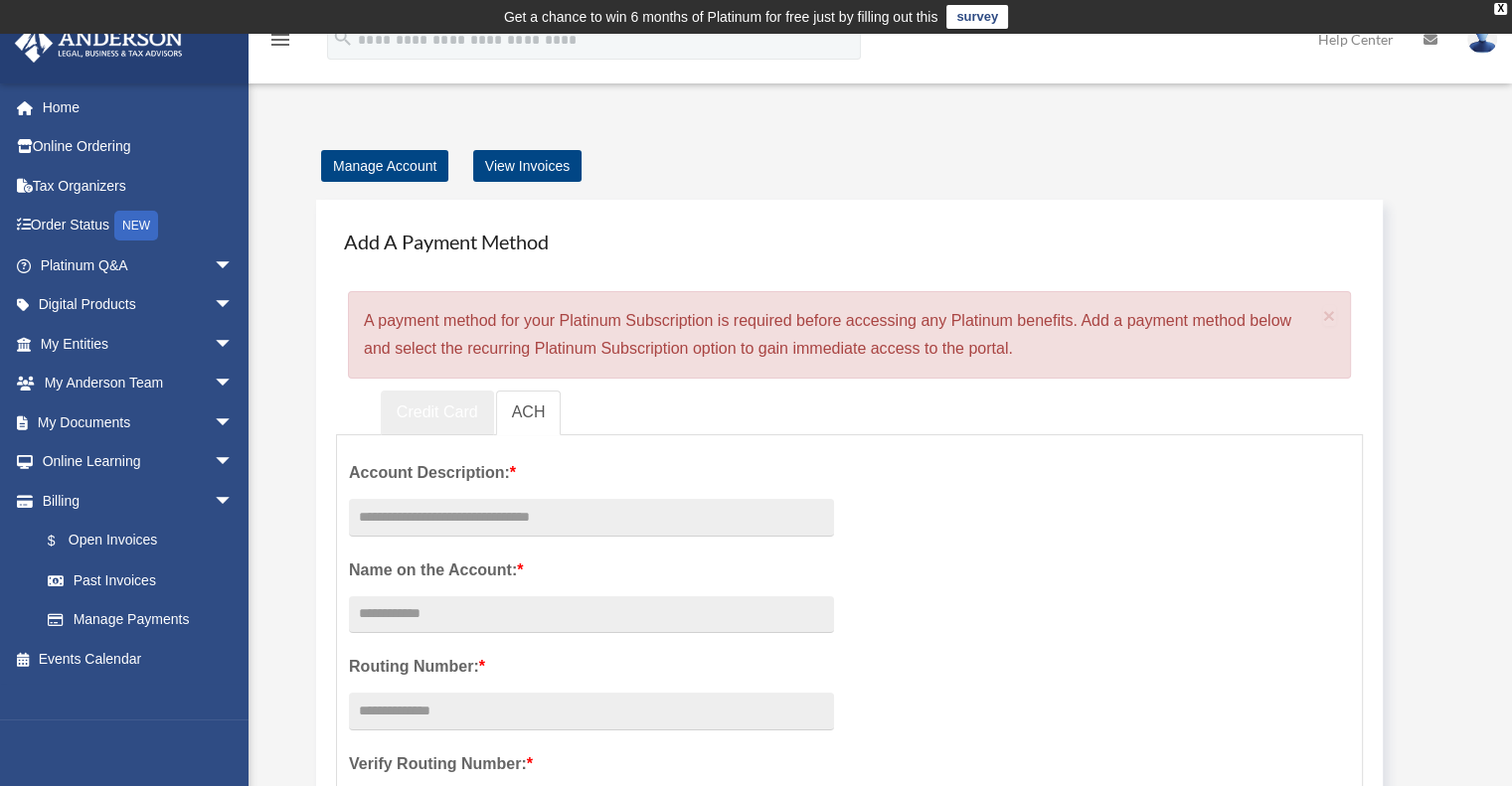 click on "Credit Card" at bounding box center (437, 412) 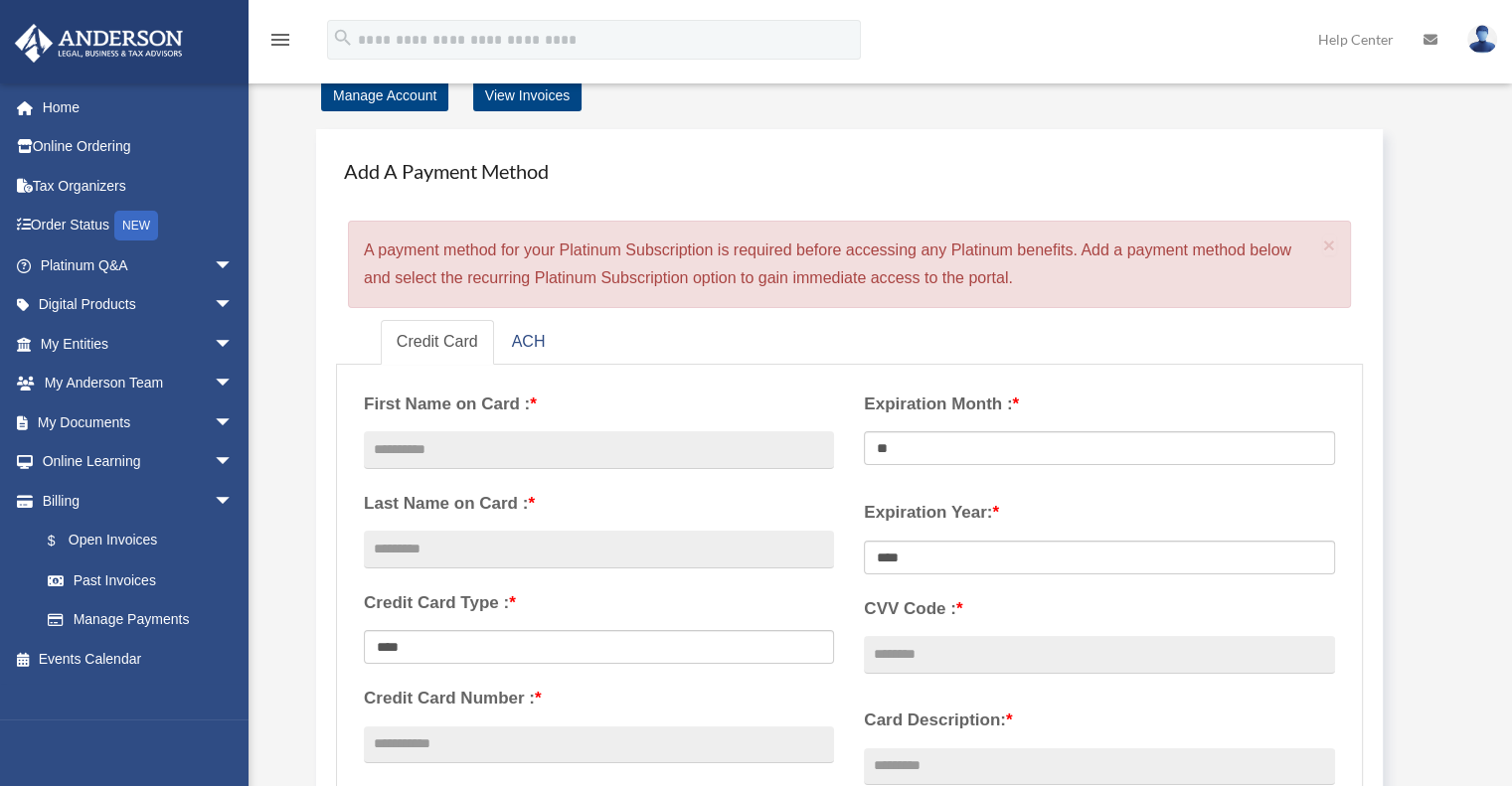 scroll, scrollTop: 397, scrollLeft: 0, axis: vertical 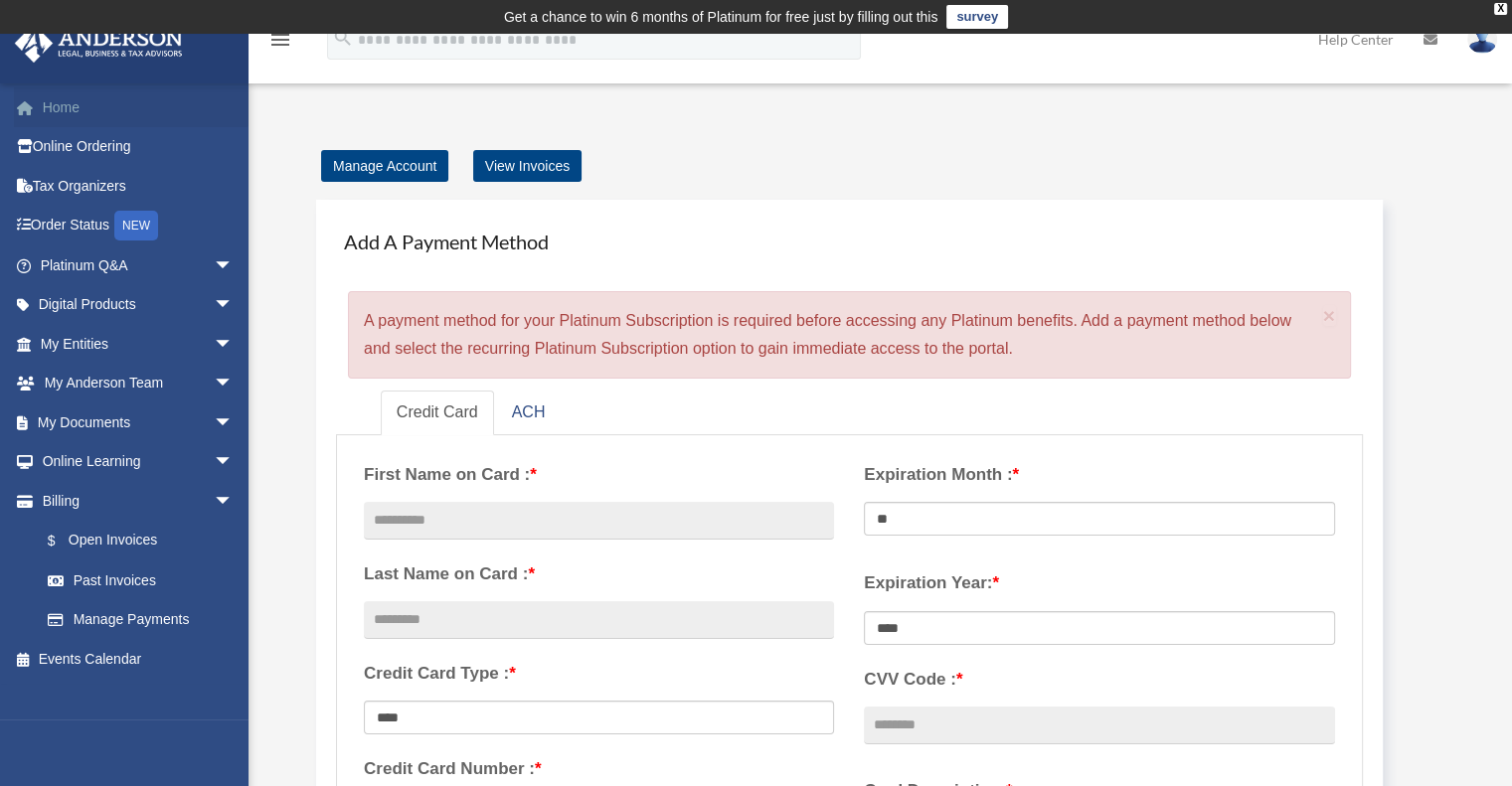 click on "Home" at bounding box center [138, 107] 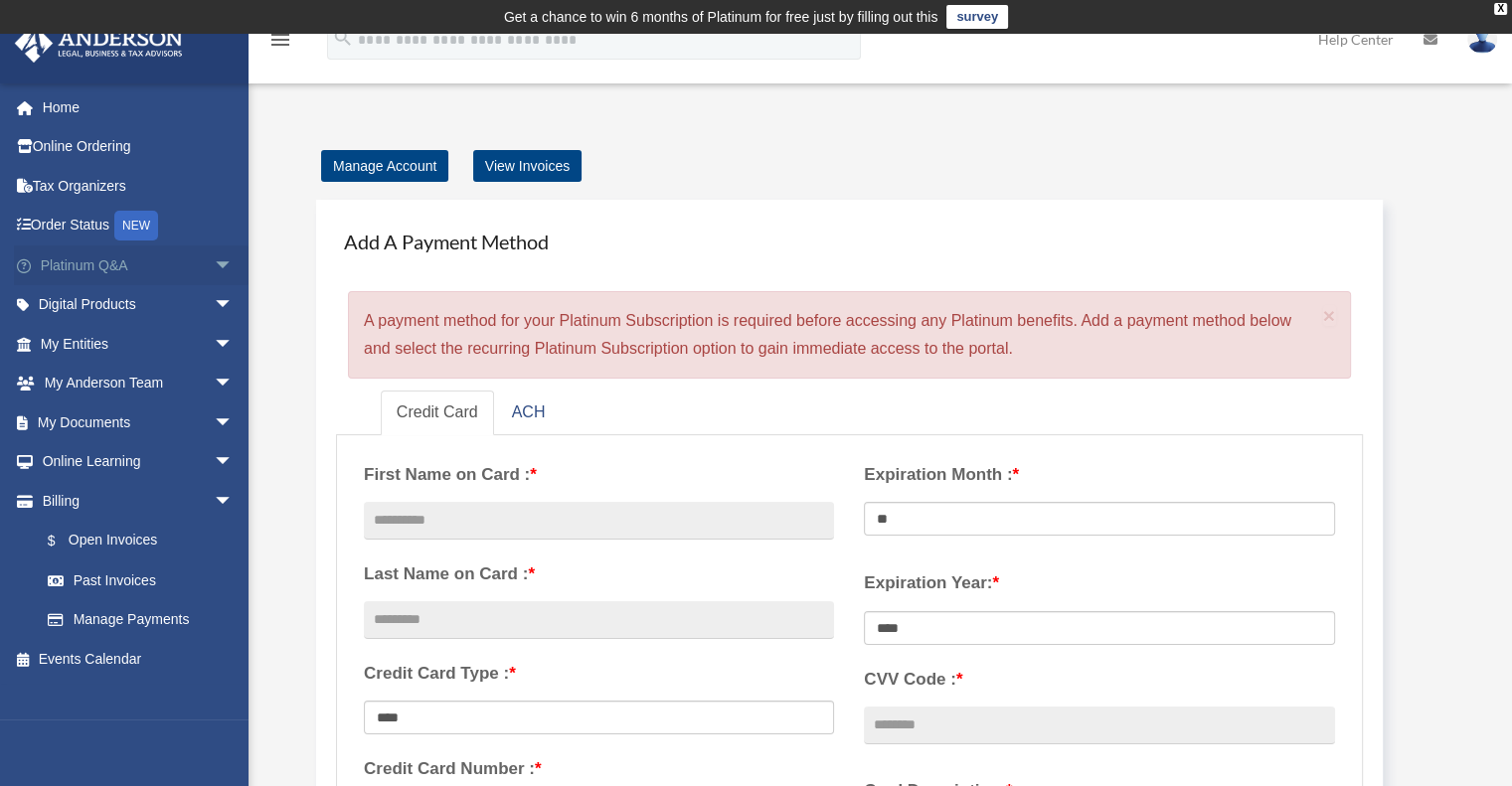 click on "Platinum Q&A arrow_drop_down" at bounding box center [138, 265] 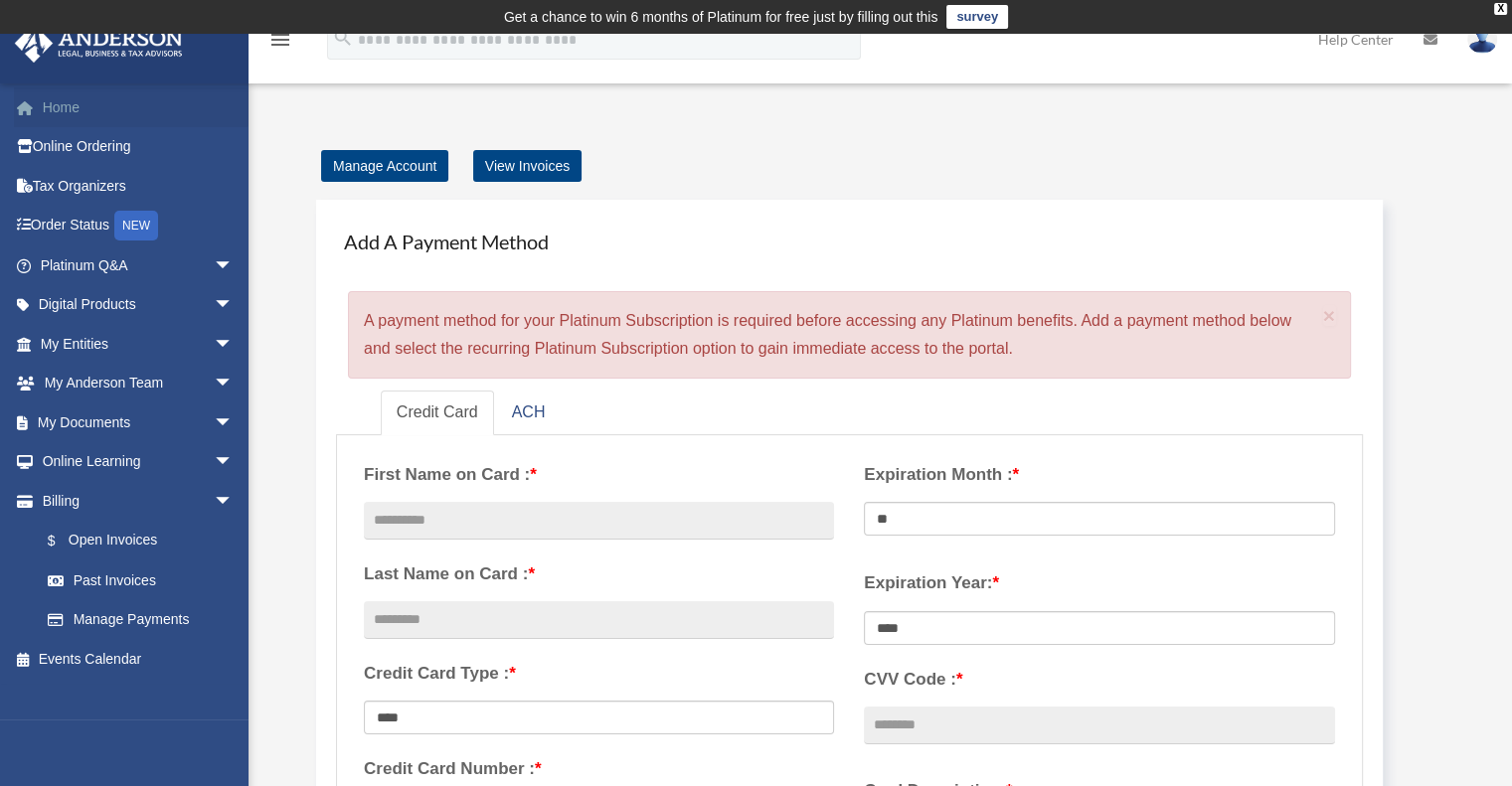 click on "Home" at bounding box center [138, 107] 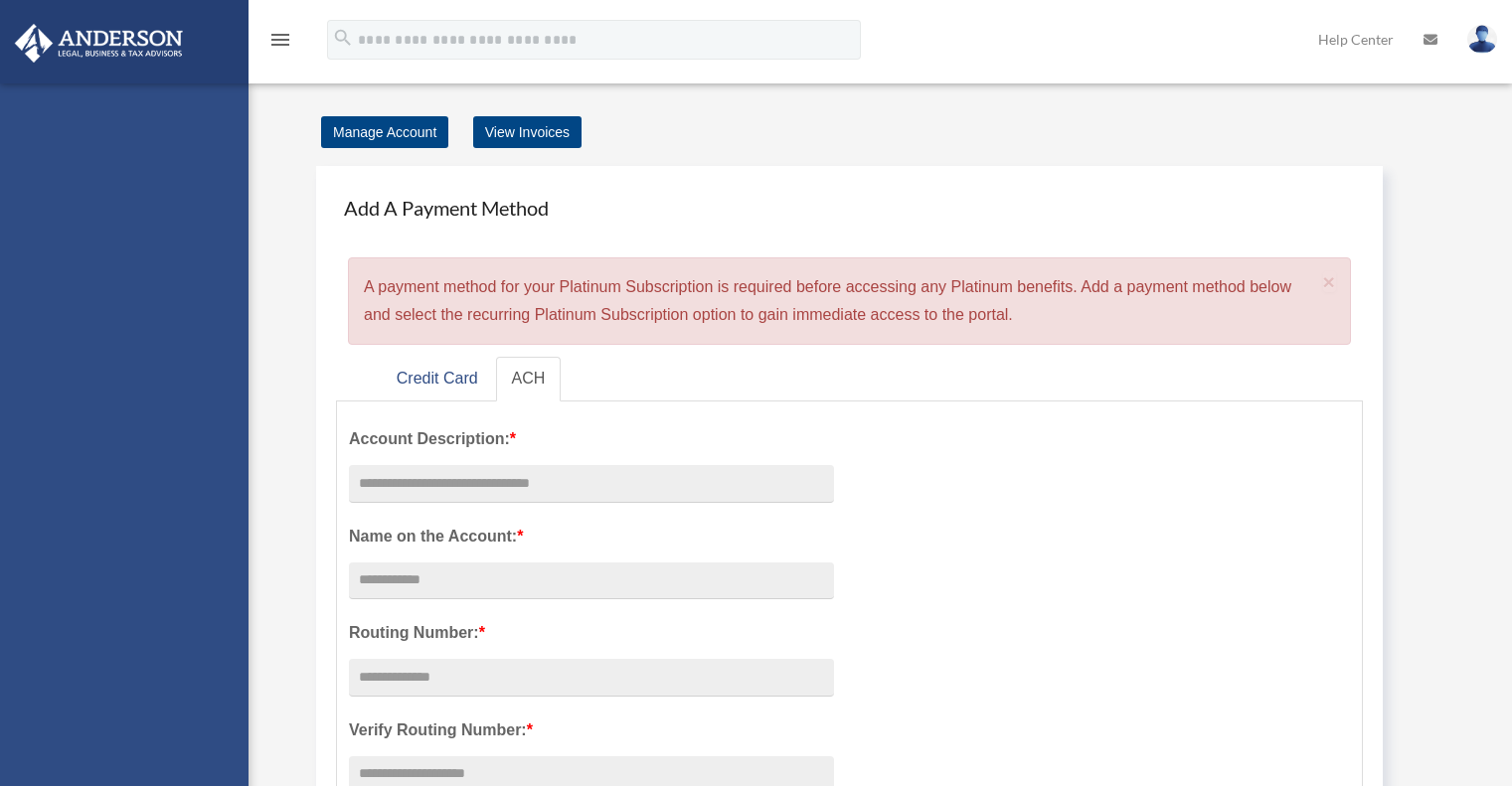 scroll, scrollTop: 0, scrollLeft: 0, axis: both 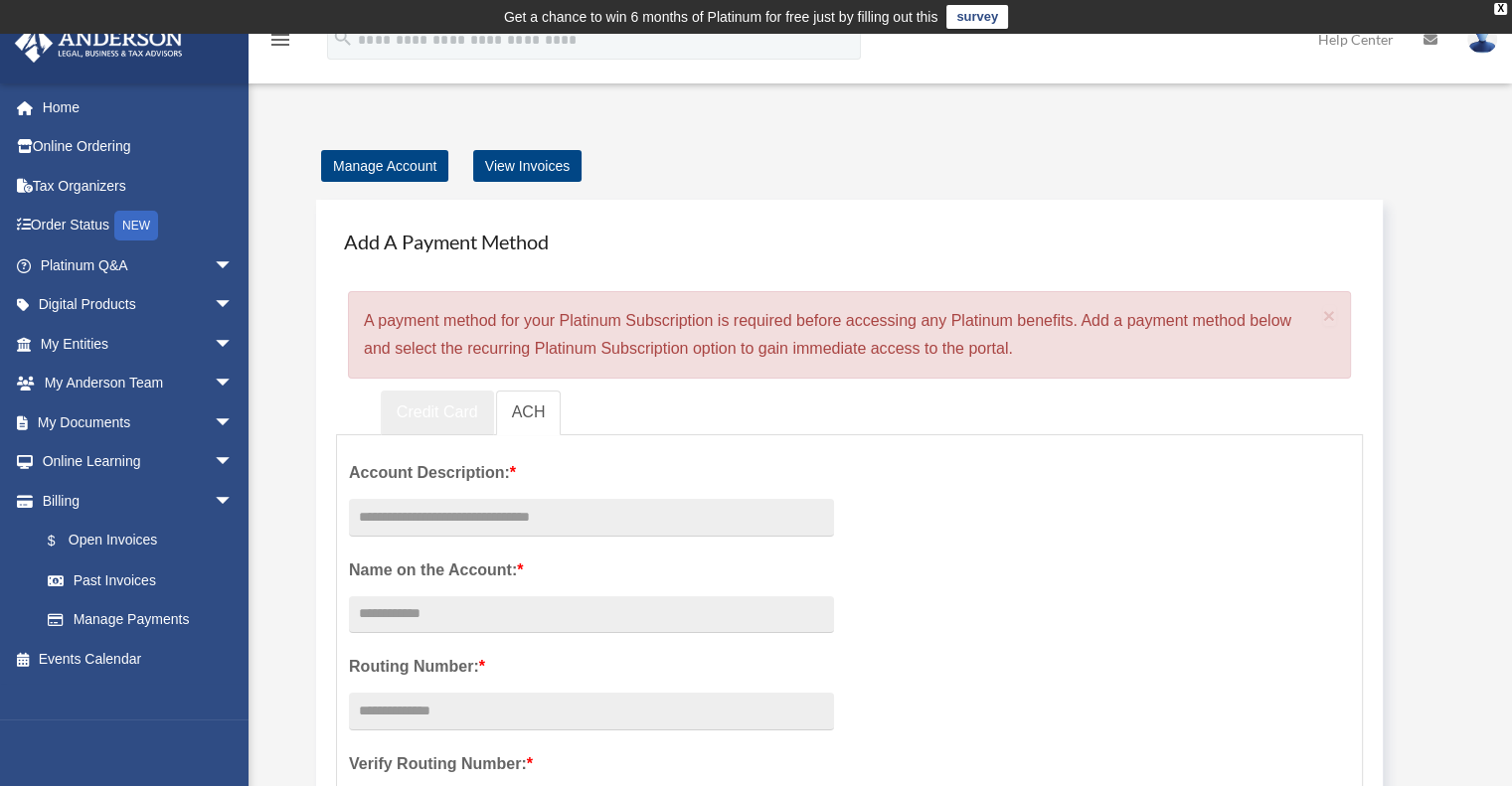 click on "Credit Card" at bounding box center (437, 412) 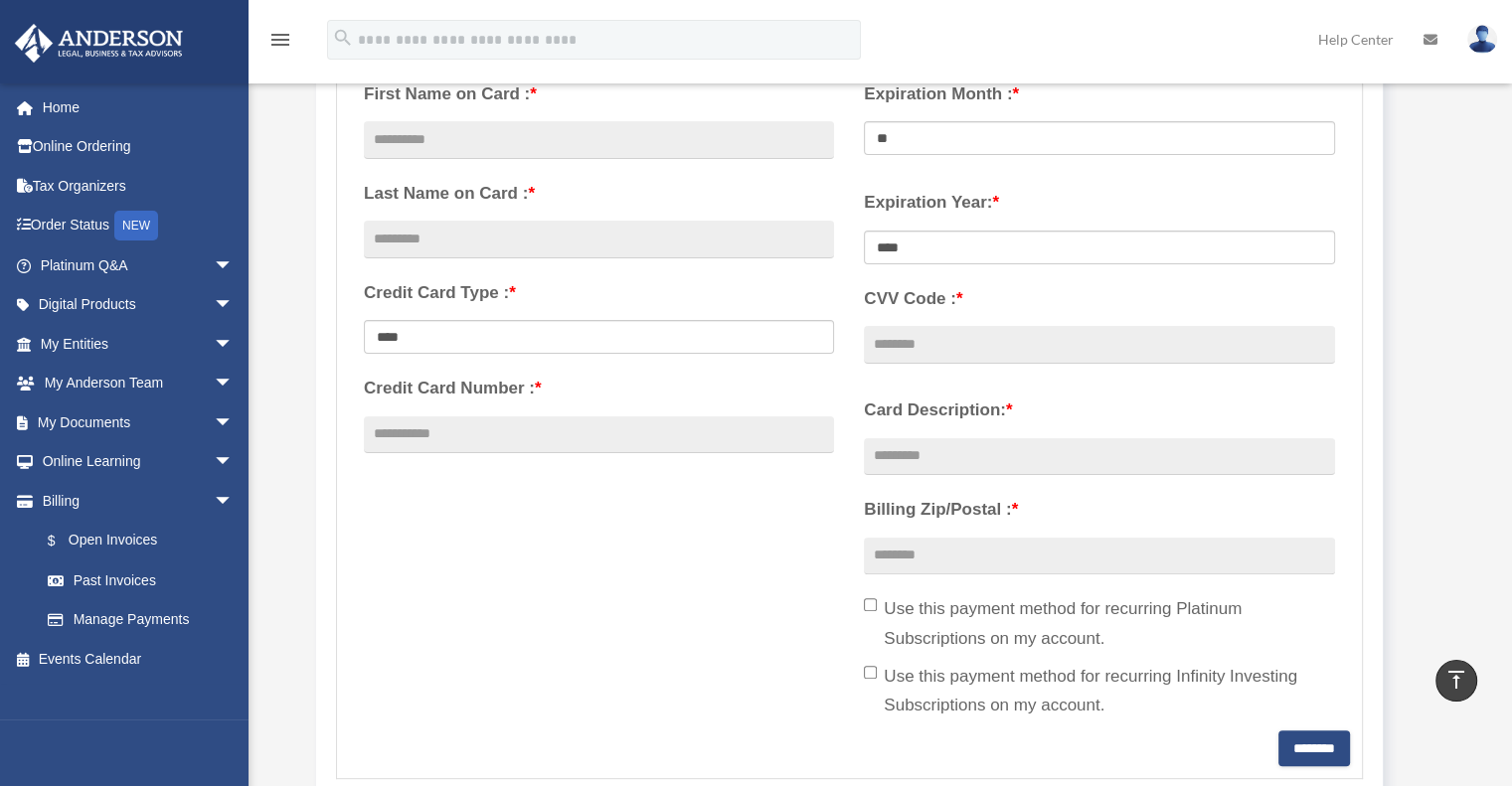 scroll, scrollTop: 298, scrollLeft: 0, axis: vertical 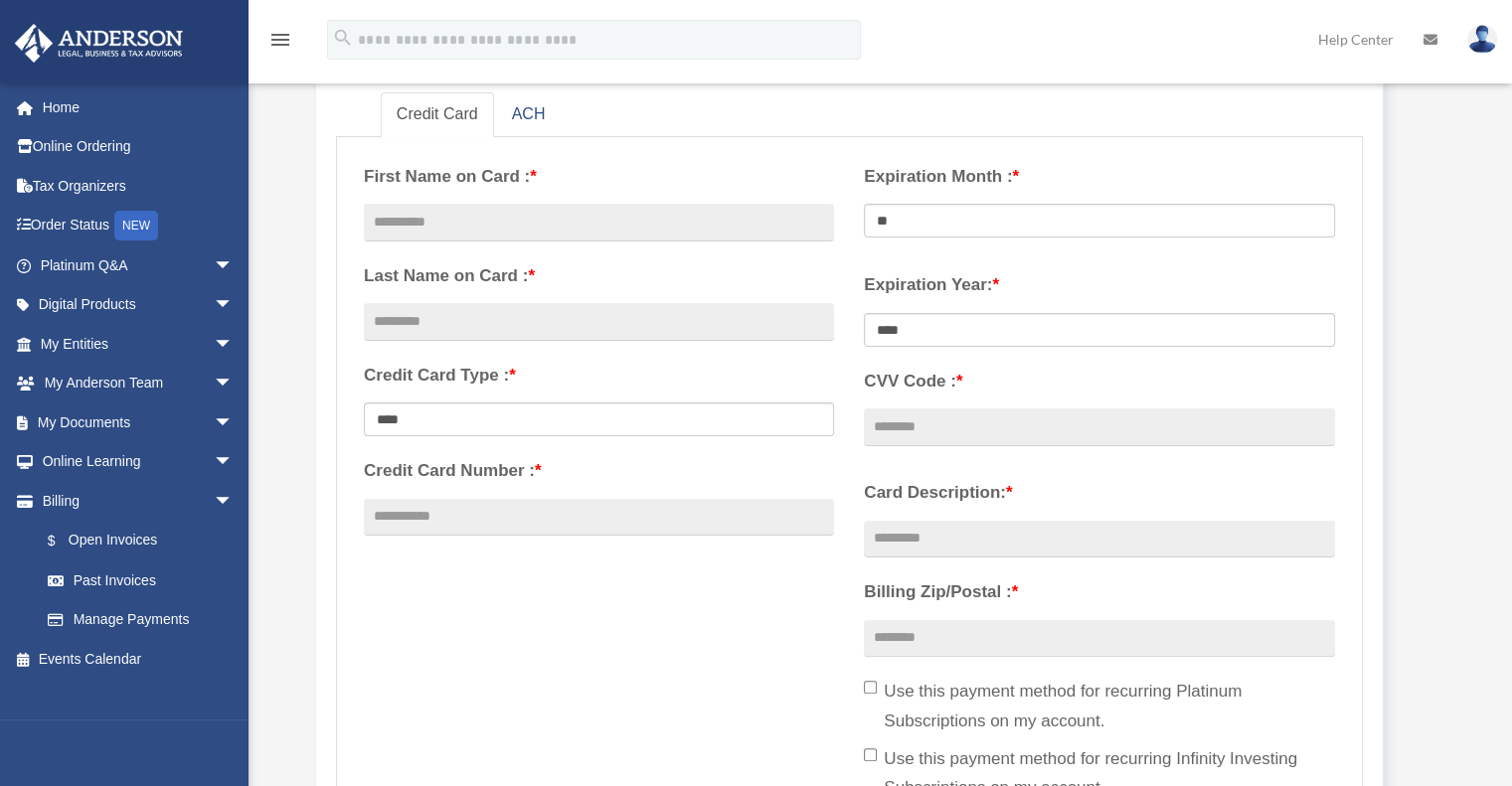 drag, startPoint x: 982, startPoint y: 104, endPoint x: 1004, endPoint y: 100, distance: 22.36068 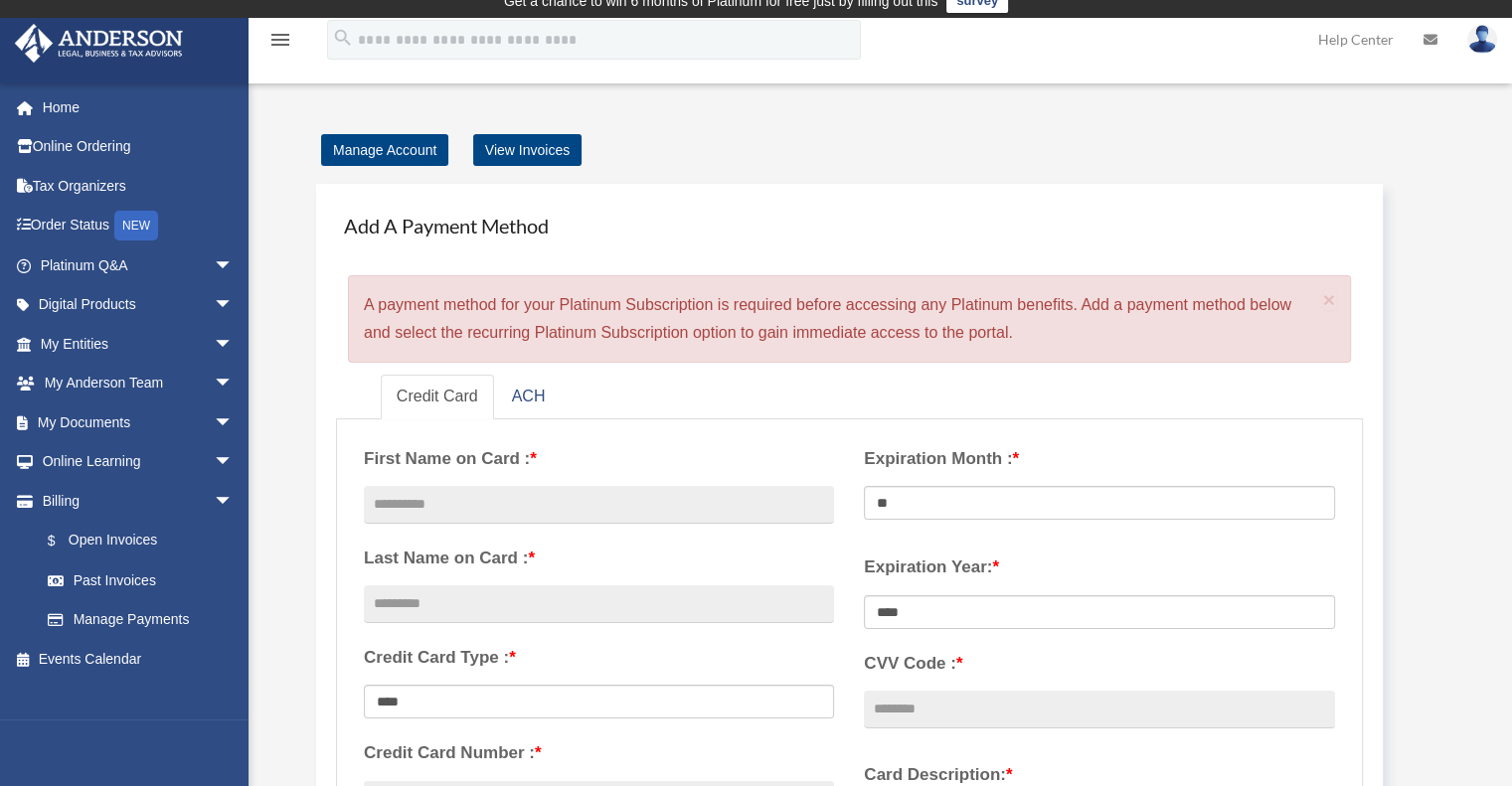 scroll, scrollTop: 0, scrollLeft: 0, axis: both 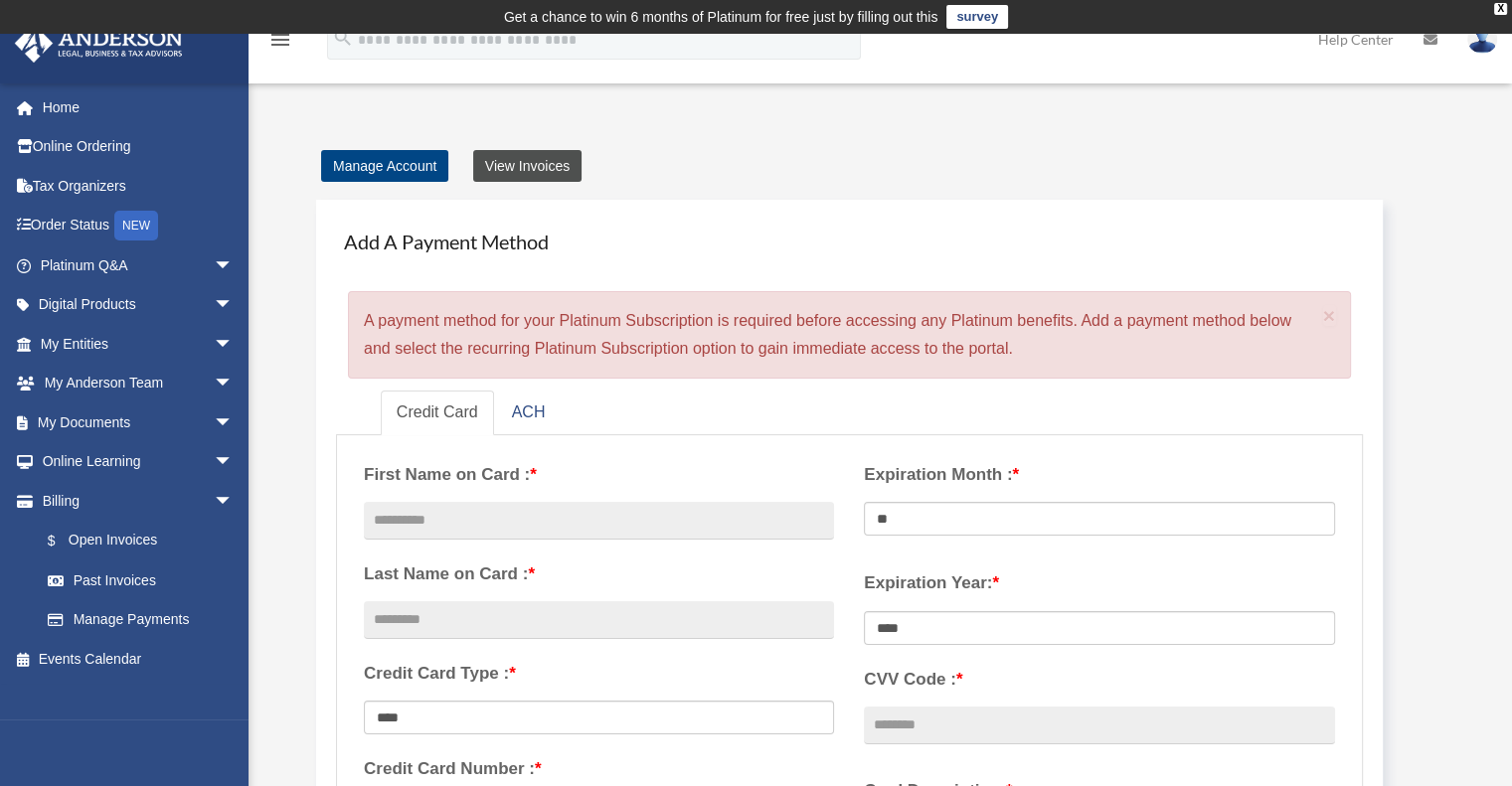 click on "View Invoices" at bounding box center [527, 166] 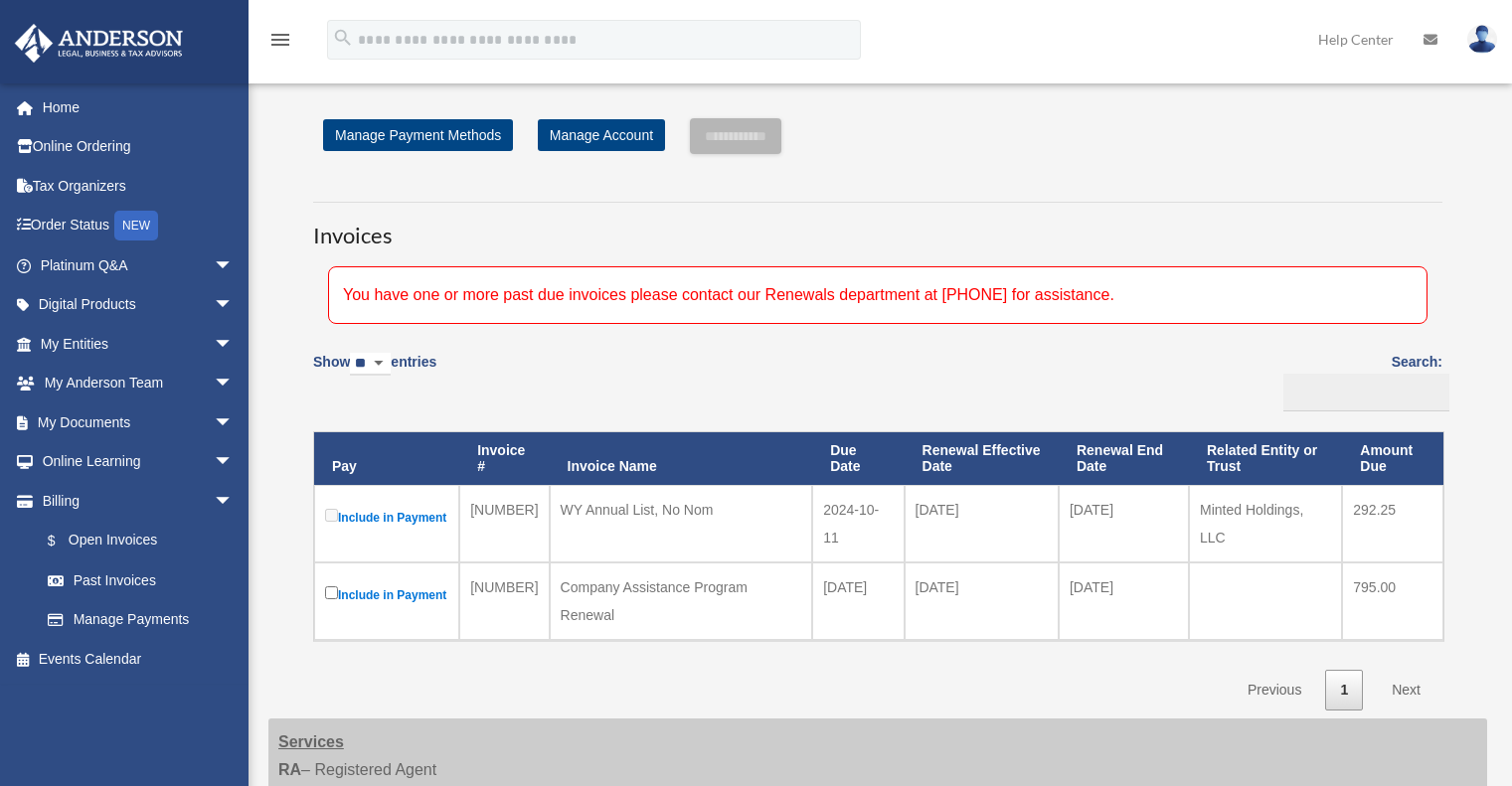 scroll, scrollTop: 0, scrollLeft: 0, axis: both 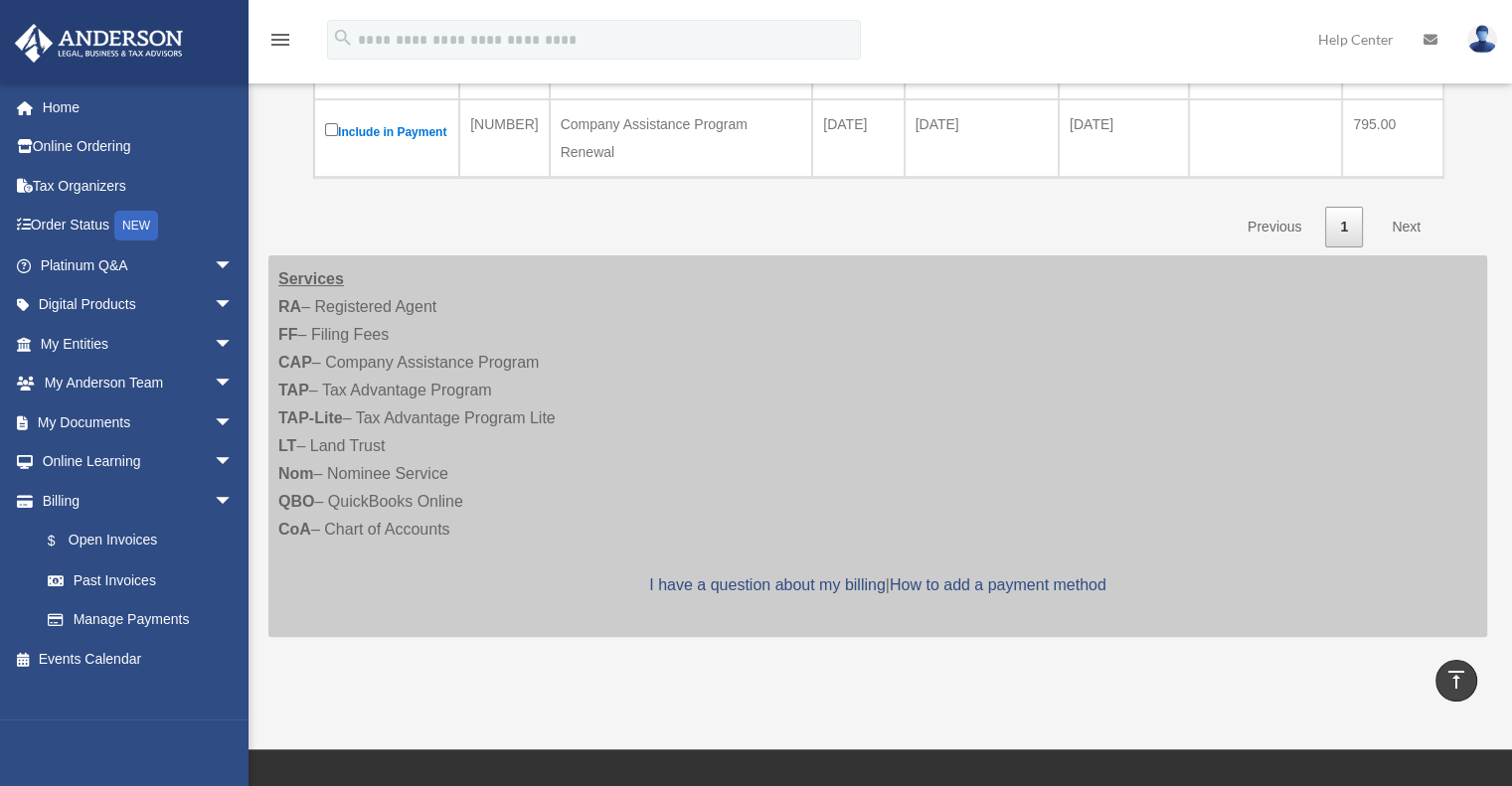 click on "Next" at bounding box center (1406, 227) 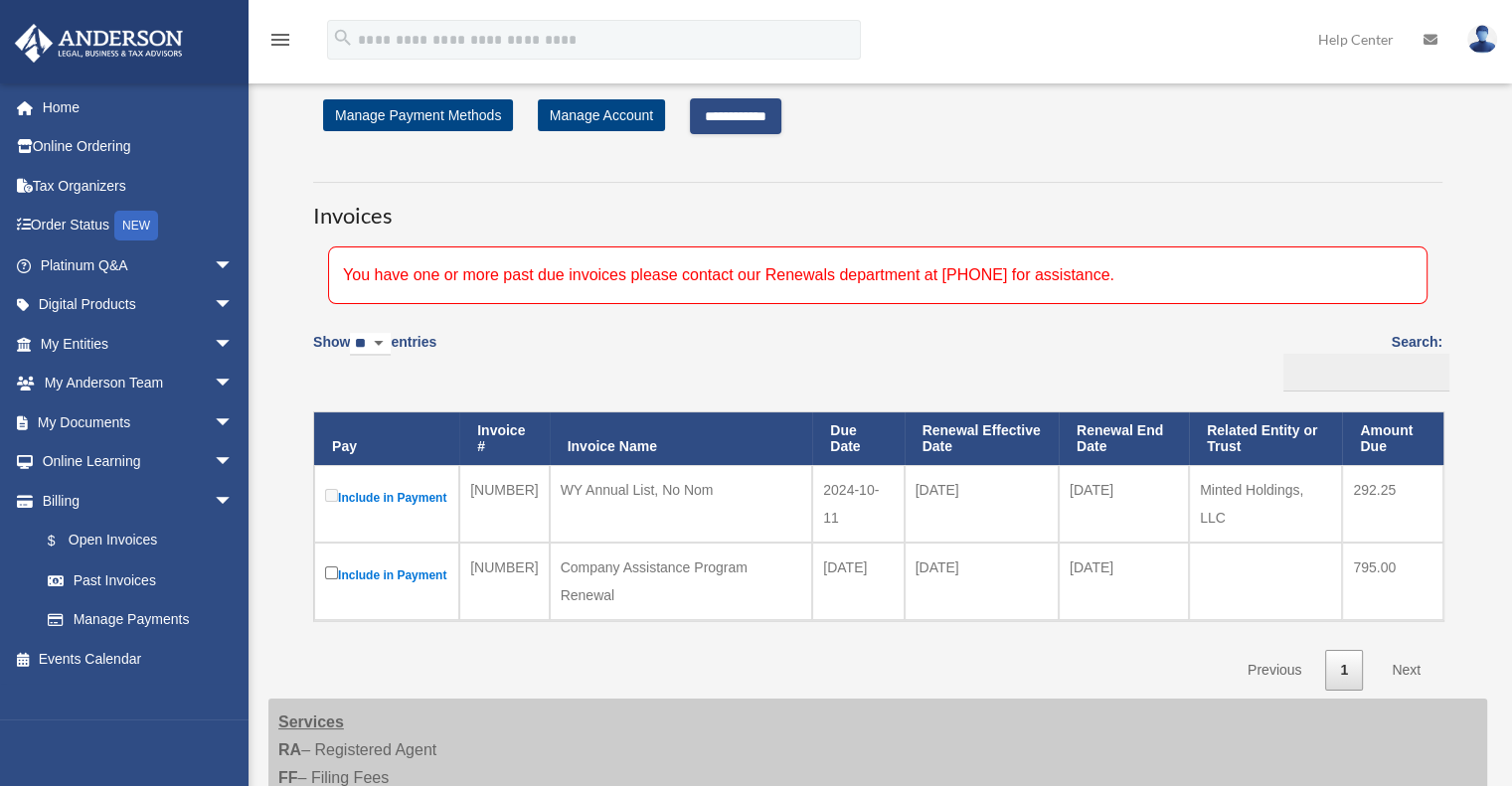 scroll, scrollTop: 99, scrollLeft: 0, axis: vertical 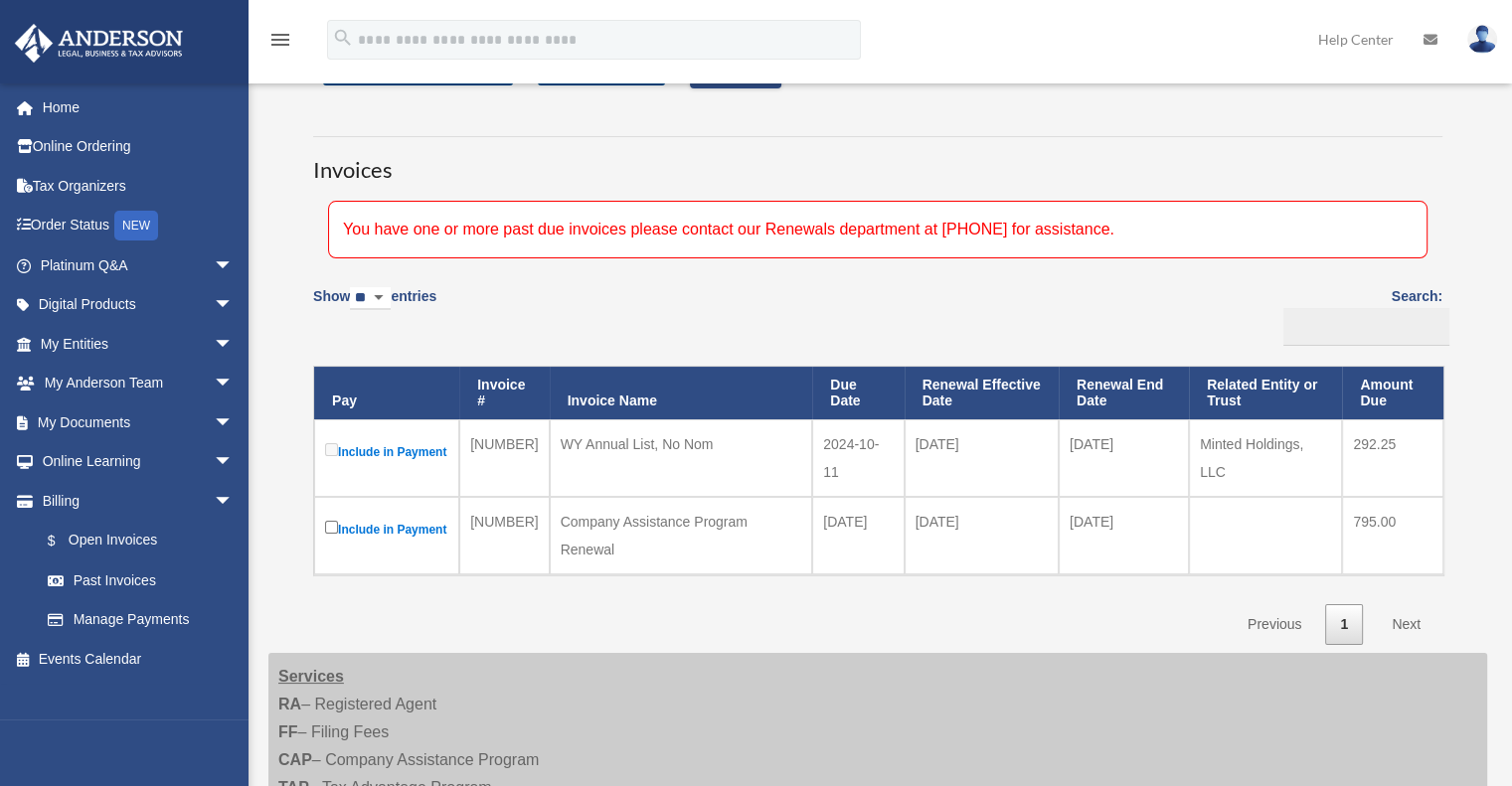 click on "Next" at bounding box center [1406, 624] 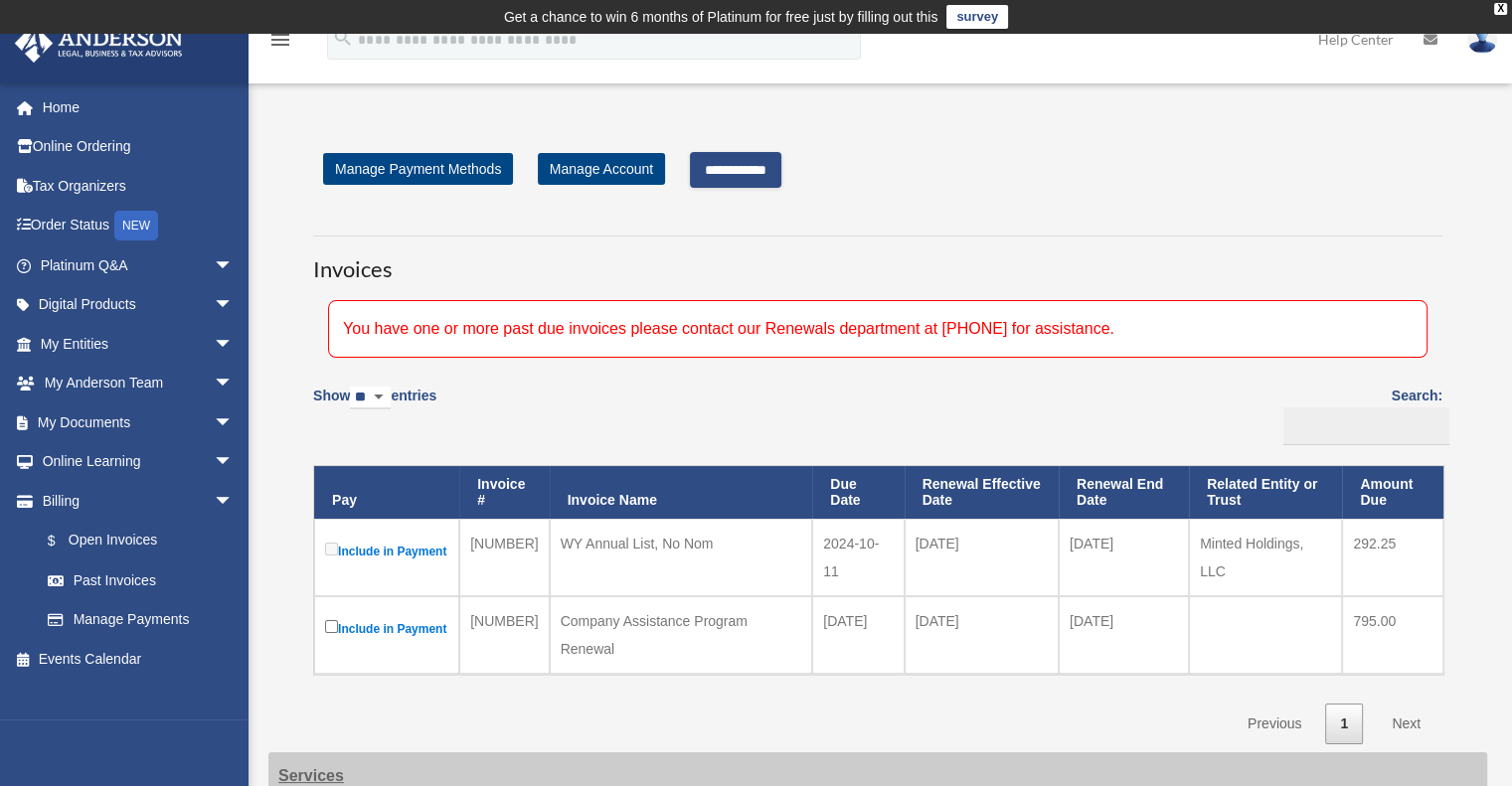 scroll, scrollTop: 0, scrollLeft: 0, axis: both 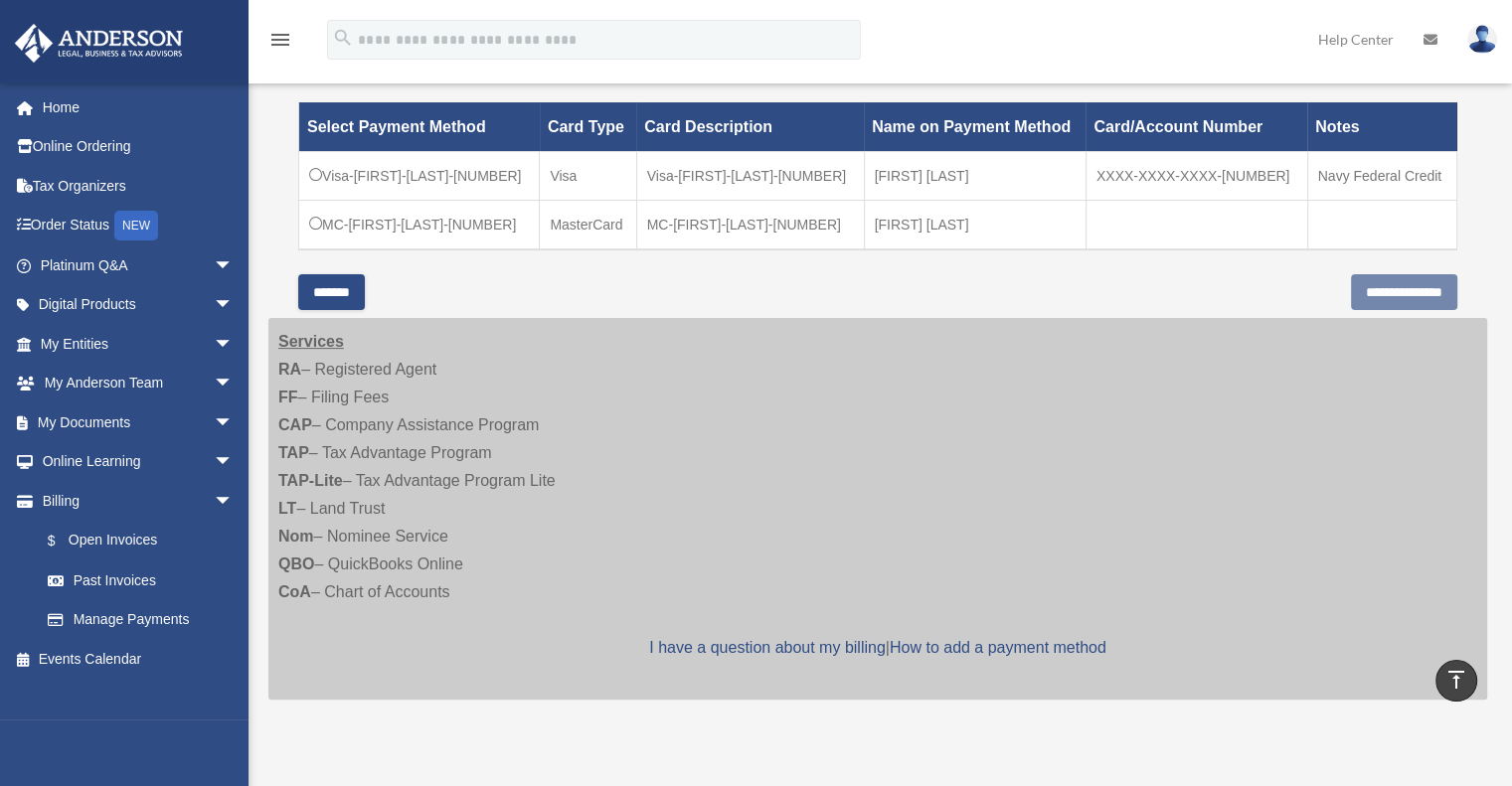 click on "*******" at bounding box center [331, 292] 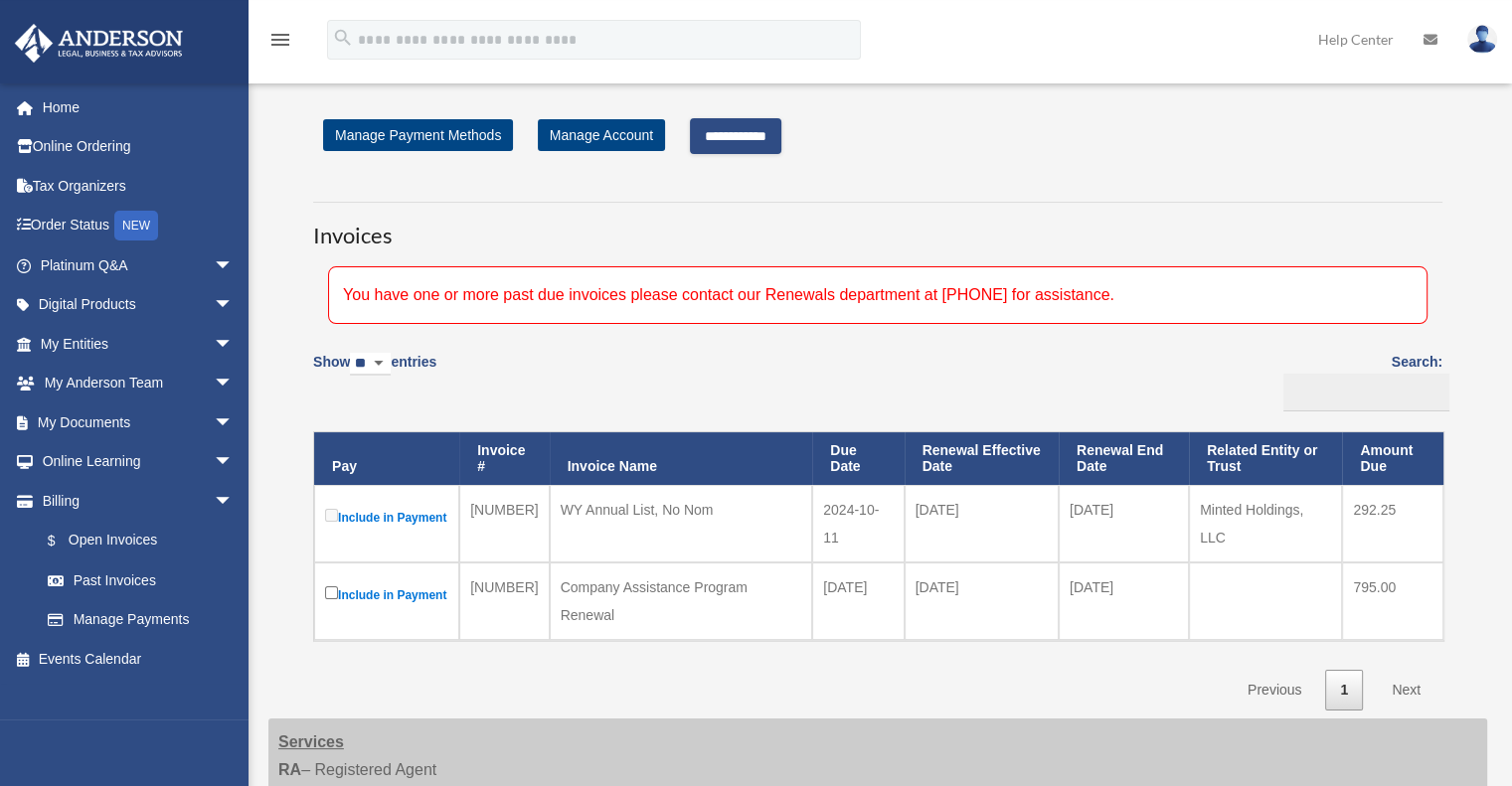scroll, scrollTop: 0, scrollLeft: 0, axis: both 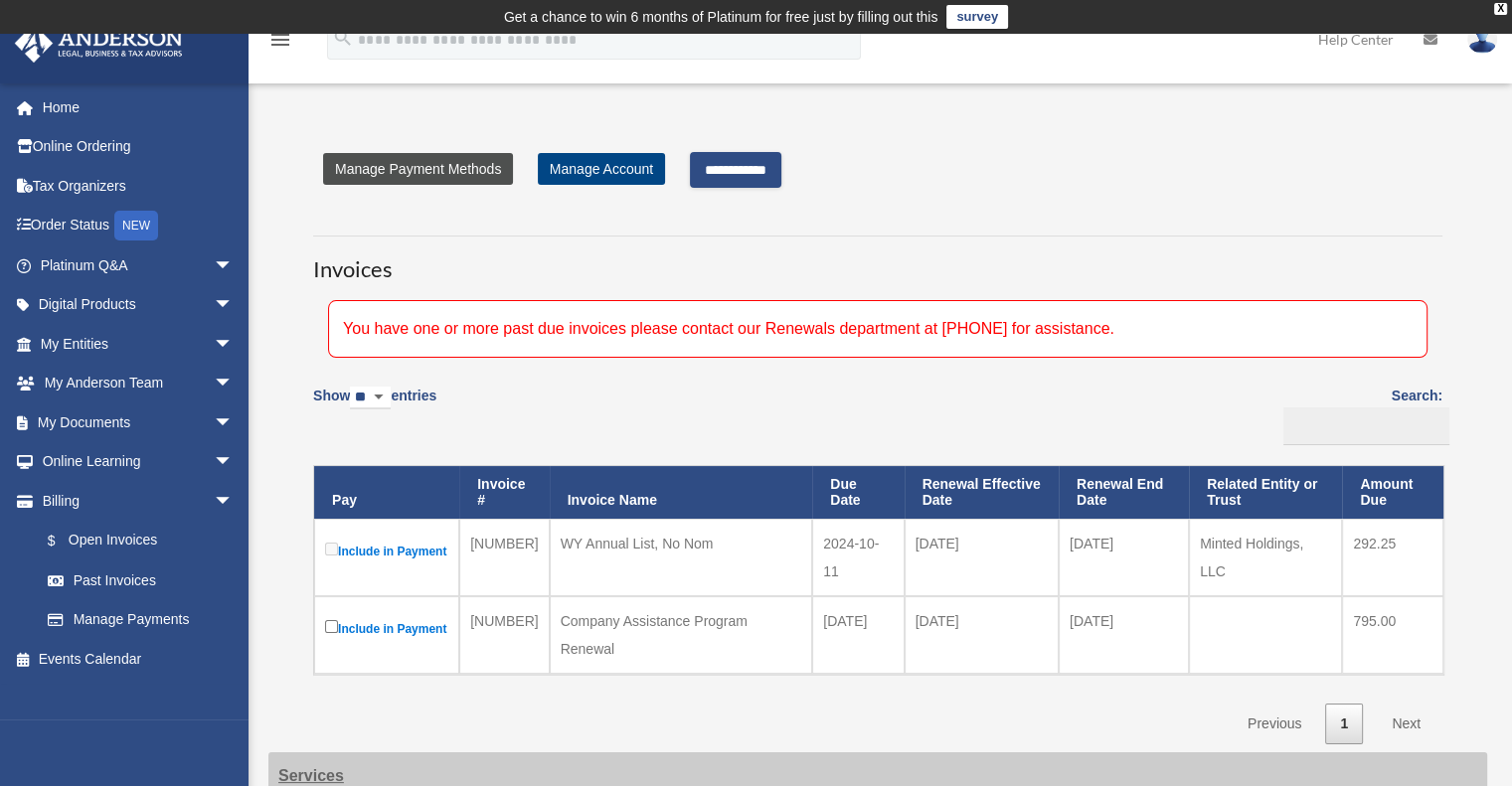 click on "Manage Payment Methods" at bounding box center [418, 169] 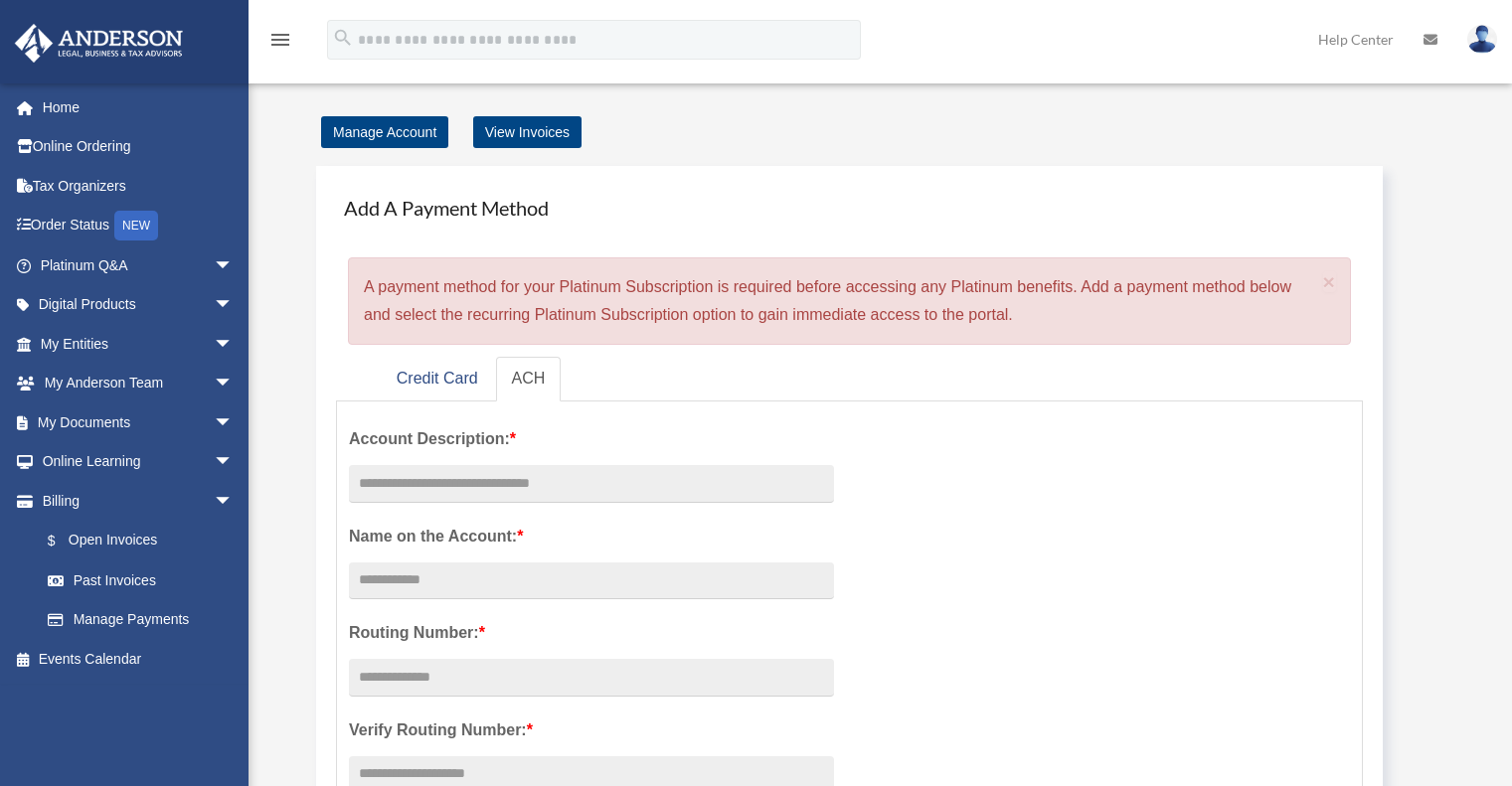 scroll, scrollTop: 0, scrollLeft: 0, axis: both 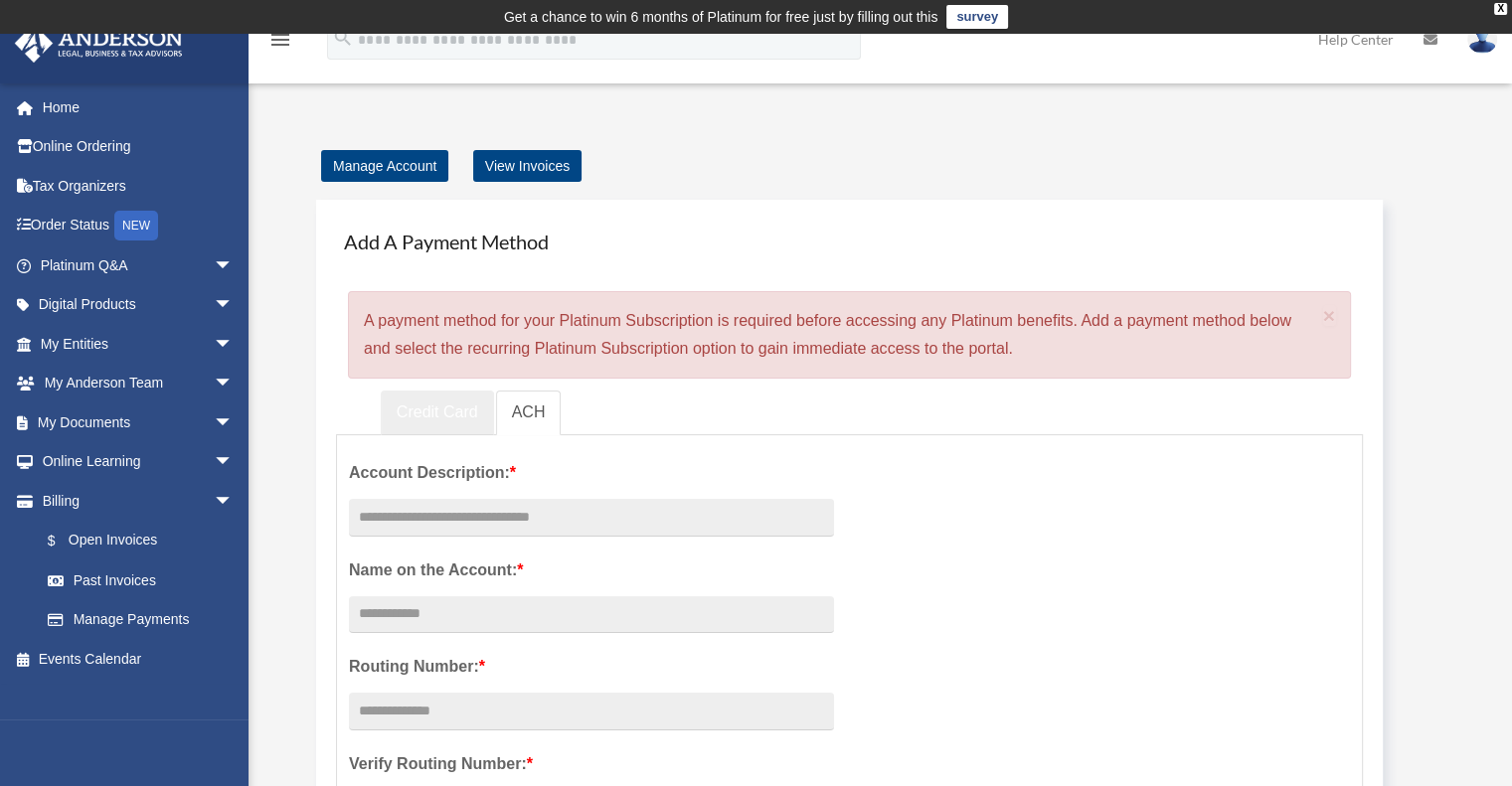 click on "Credit Card" at bounding box center (437, 412) 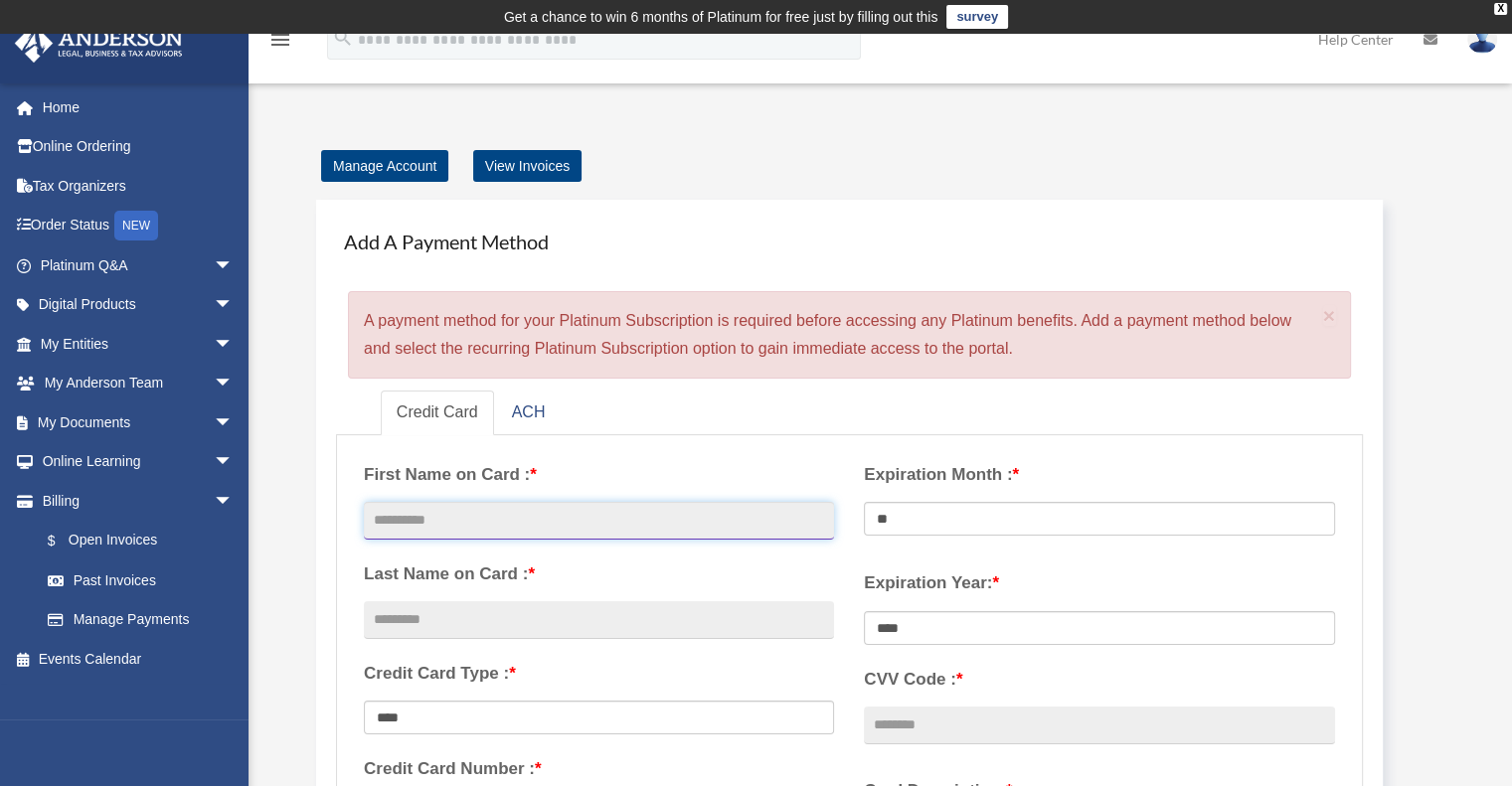 click at bounding box center (598, 521) 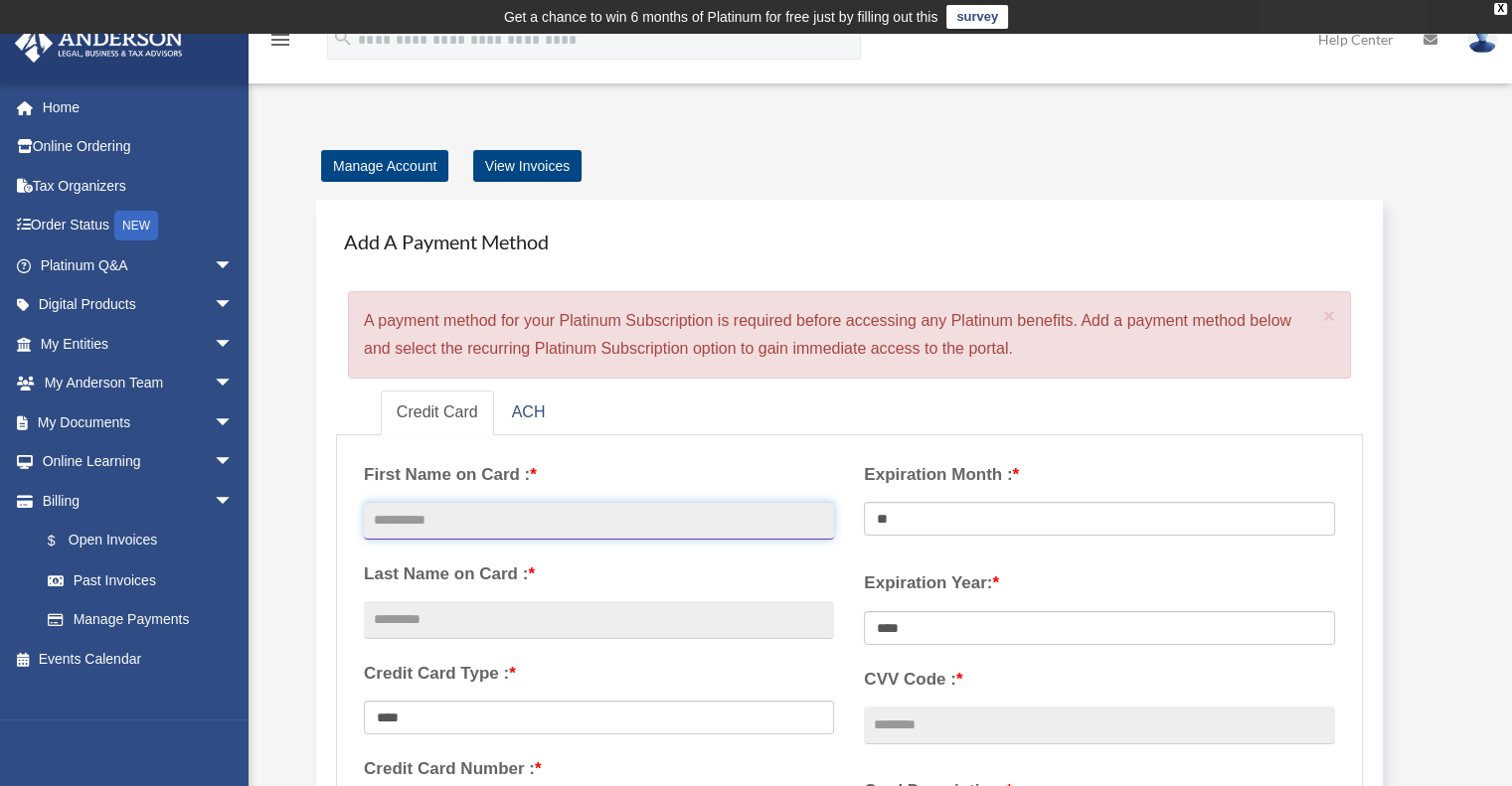 click at bounding box center (598, 521) 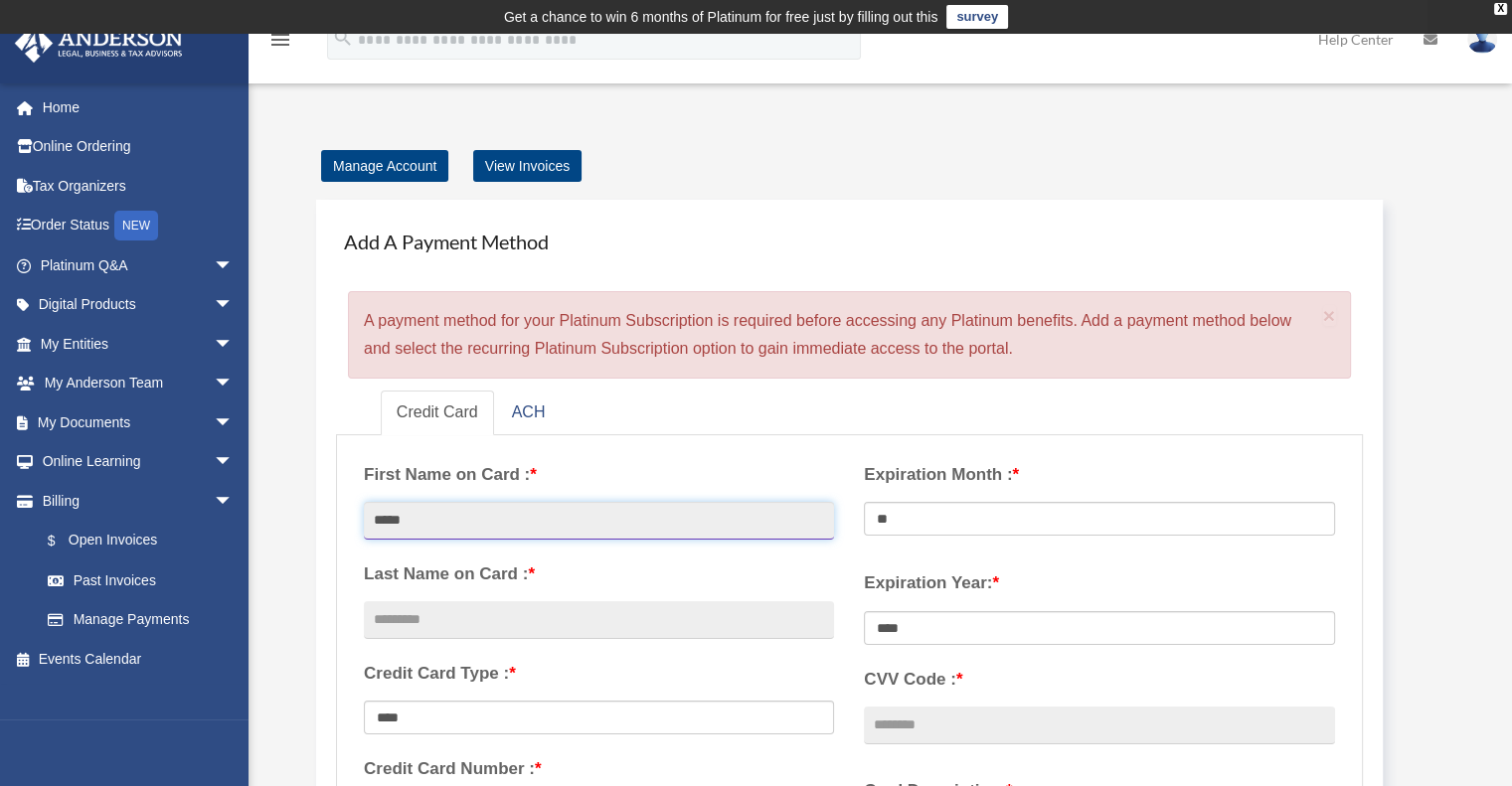type on "*****" 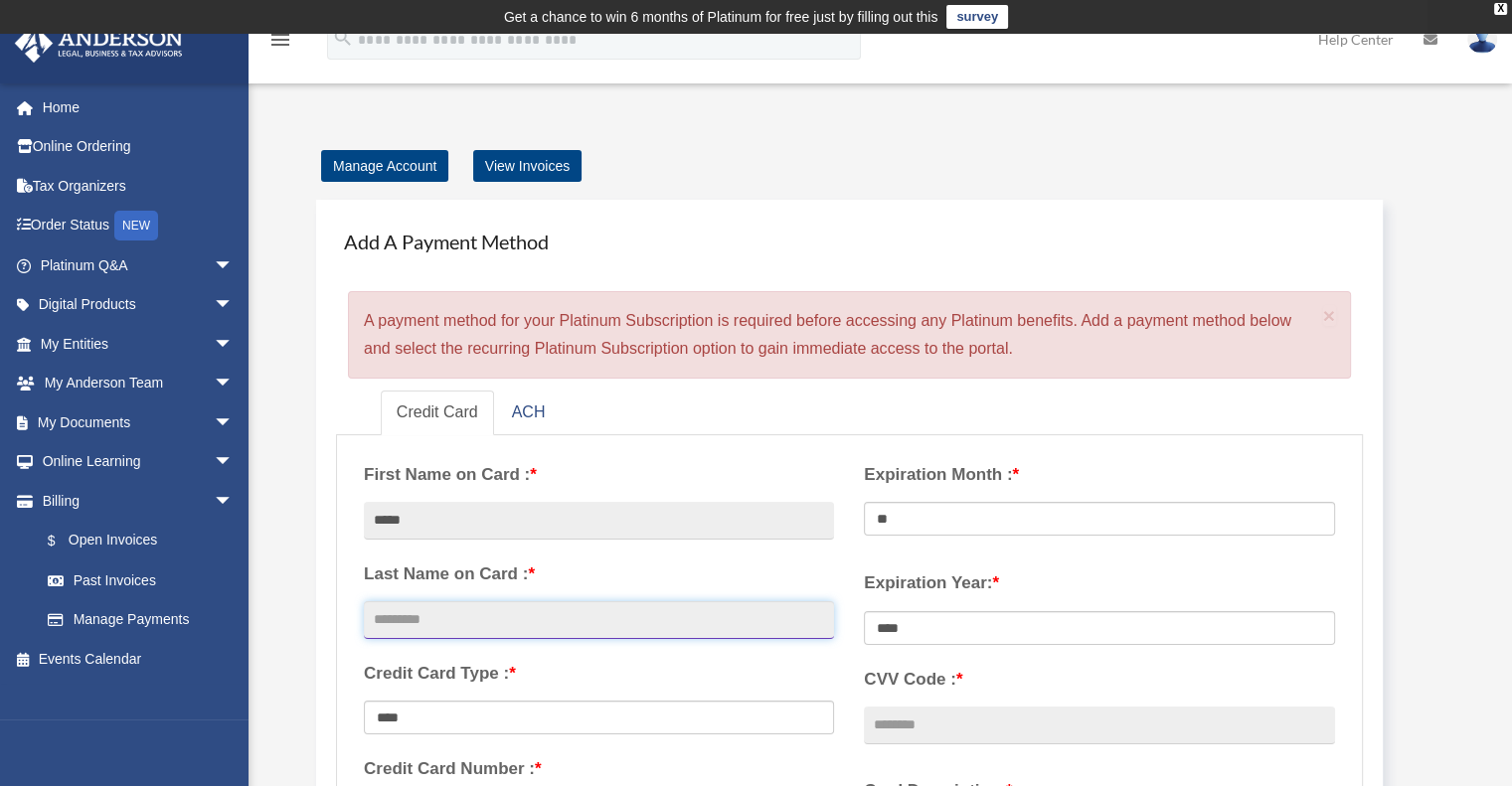 click at bounding box center (598, 620) 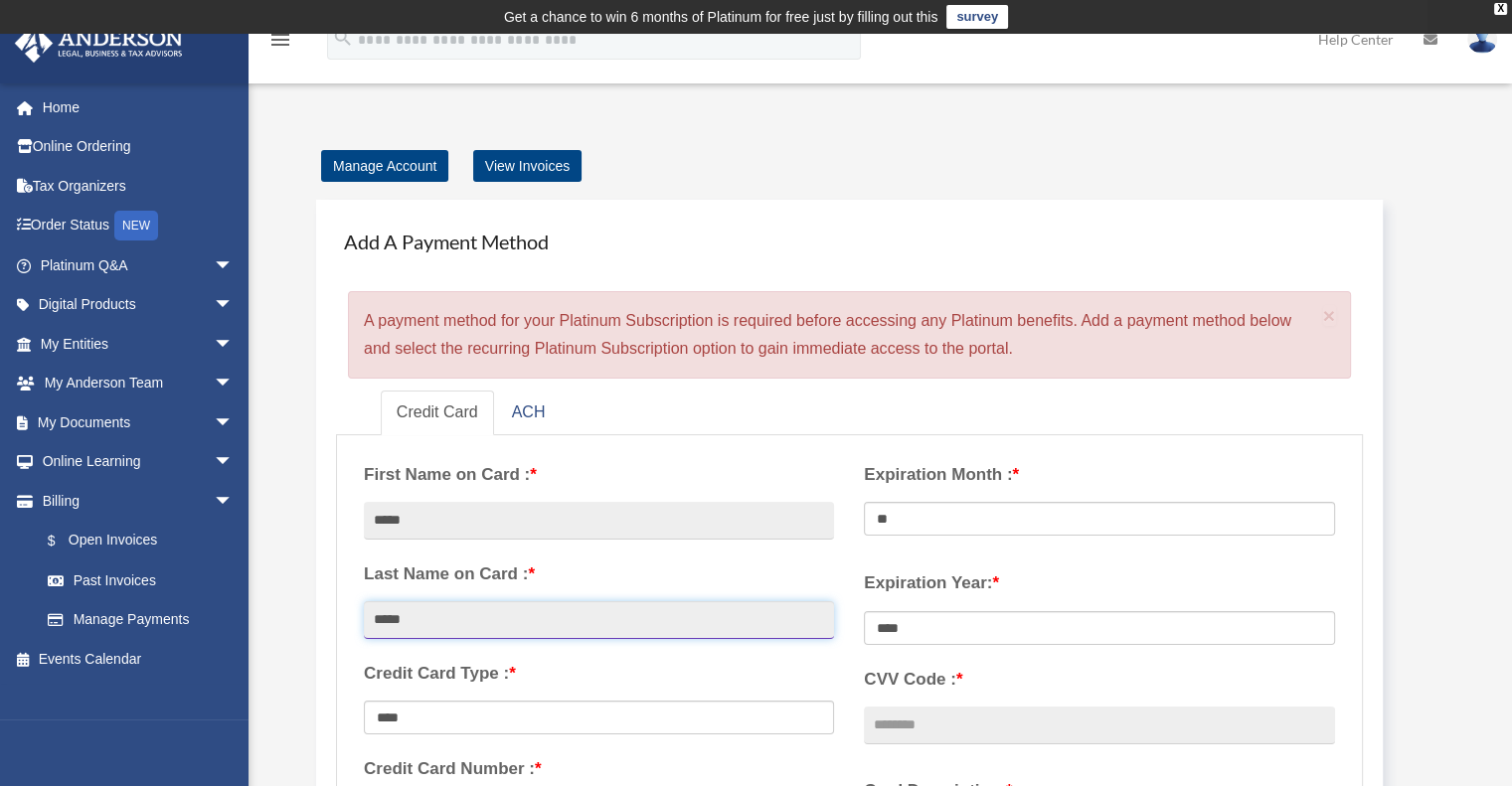 type on "*****" 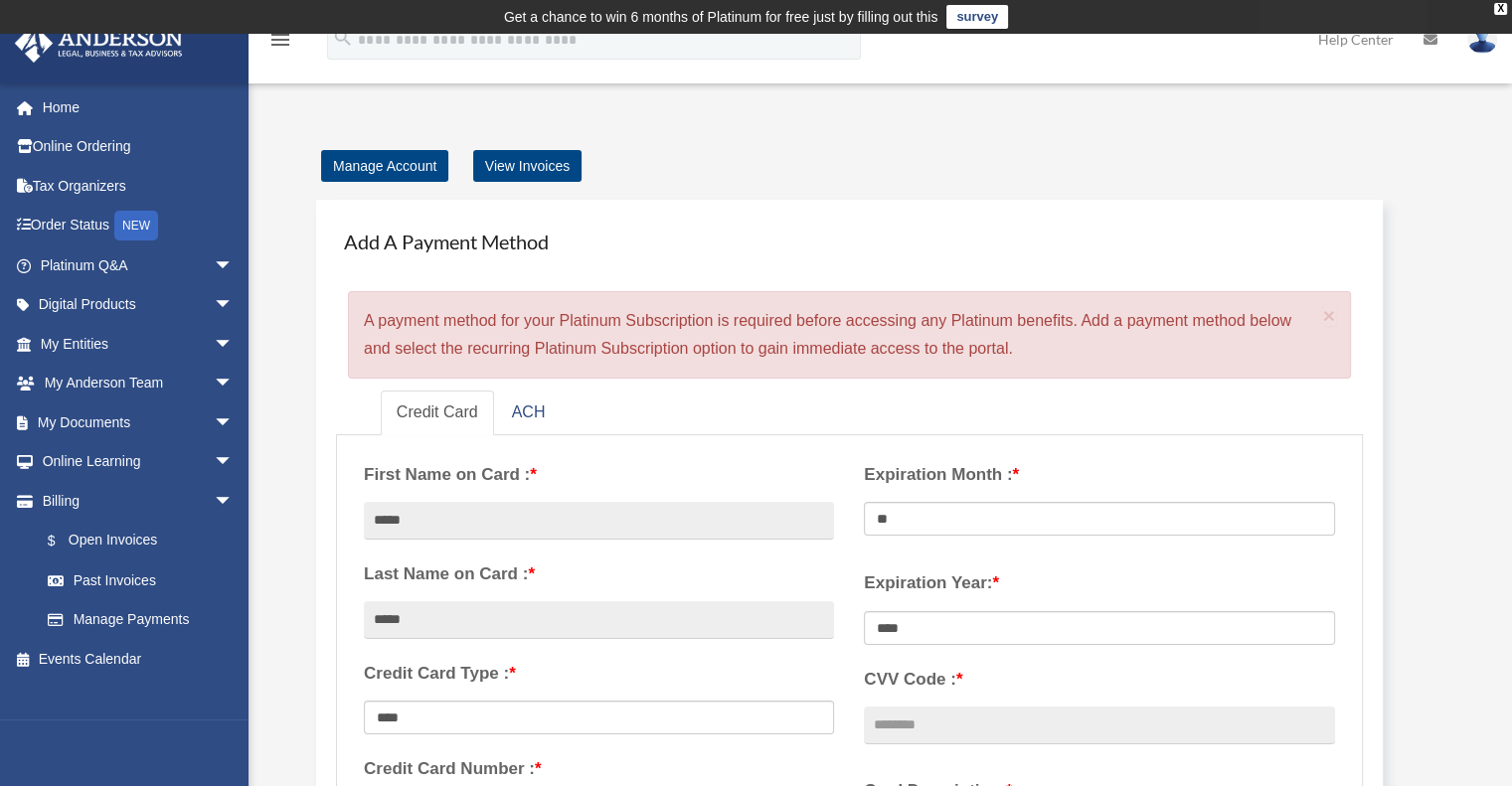 drag, startPoint x: 793, startPoint y: 154, endPoint x: 798, endPoint y: 169, distance: 15.811388 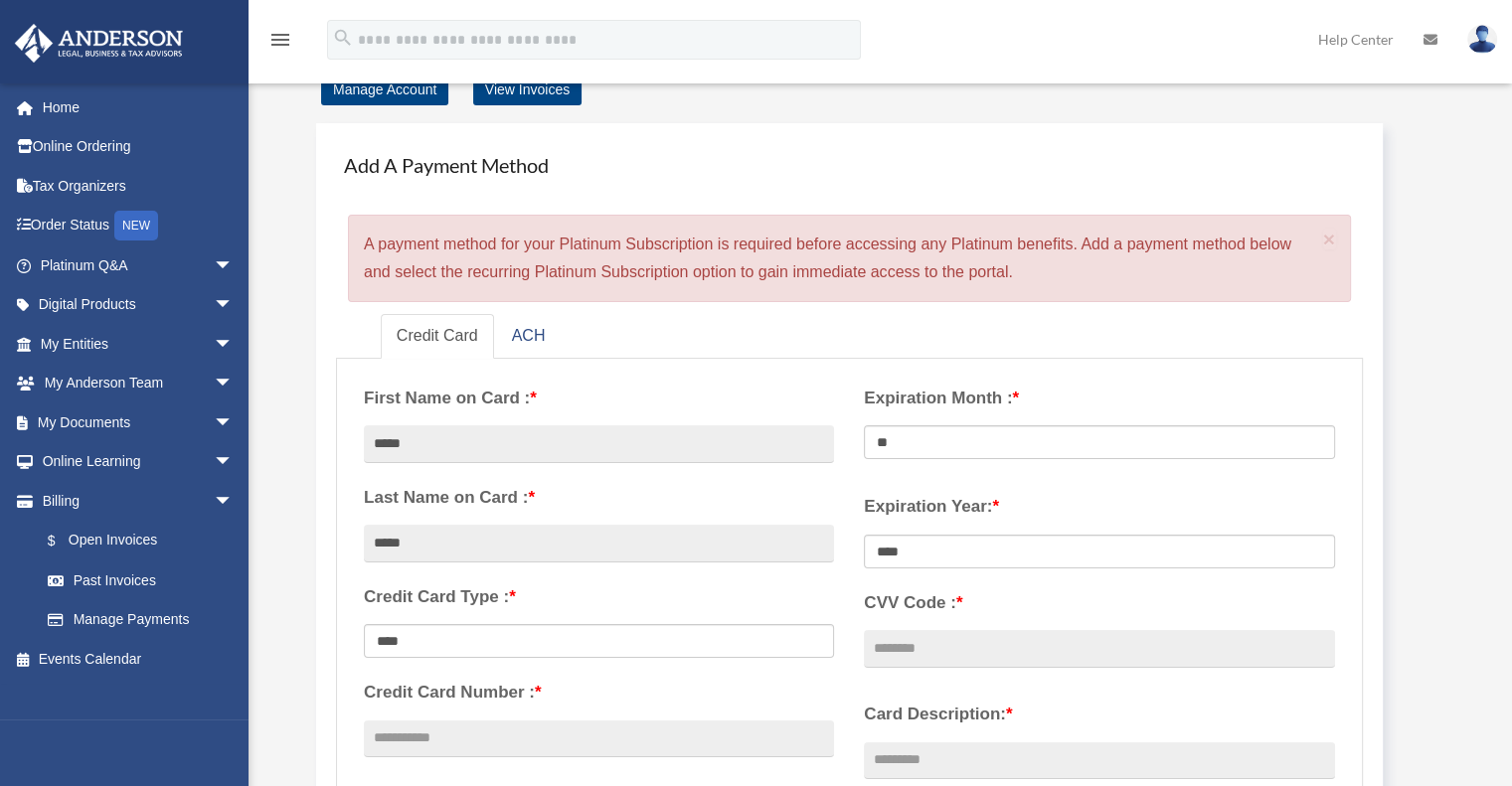 scroll, scrollTop: 298, scrollLeft: 0, axis: vertical 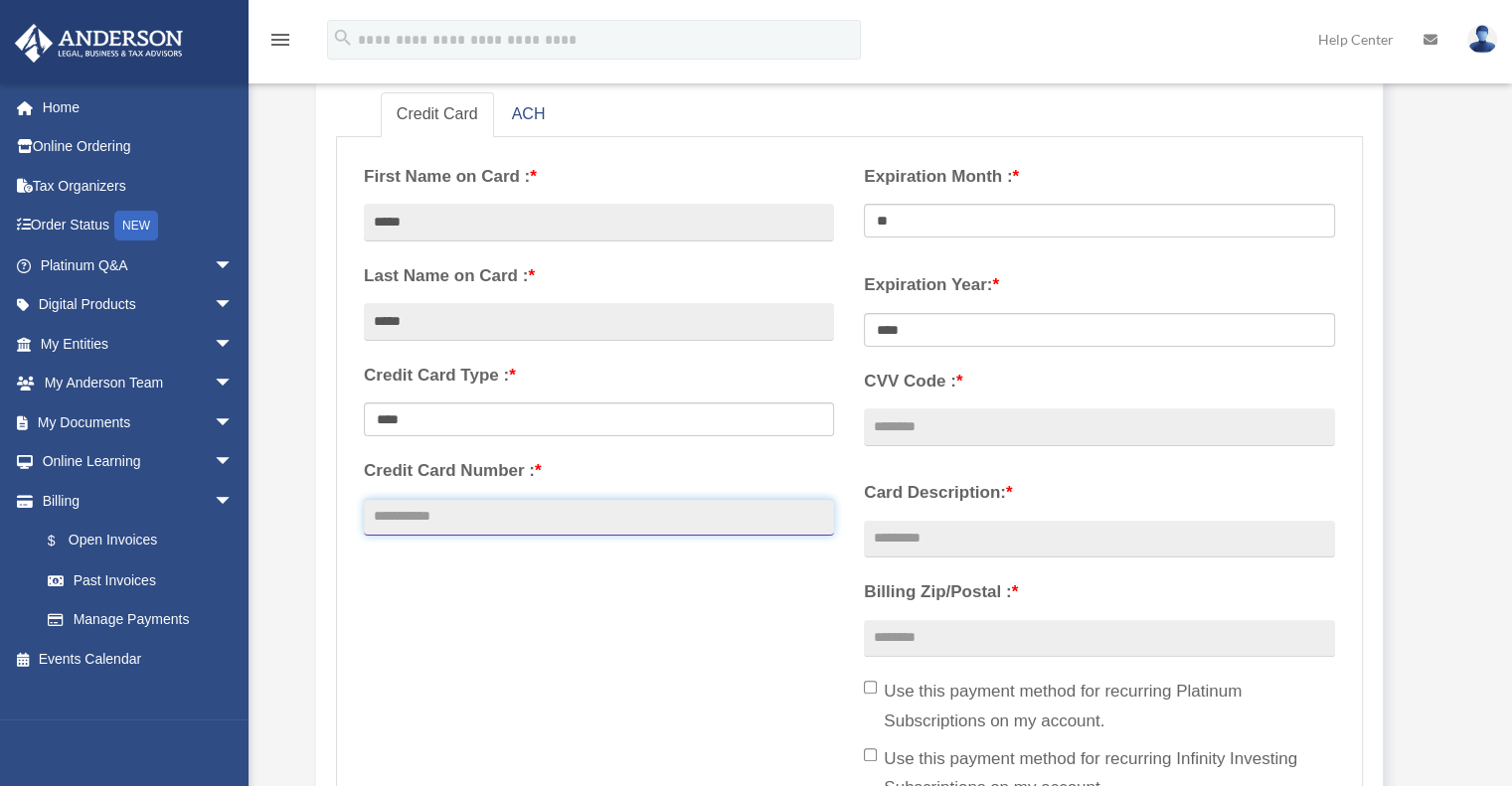 click on "Credit Card Number : *" at bounding box center (598, 518) 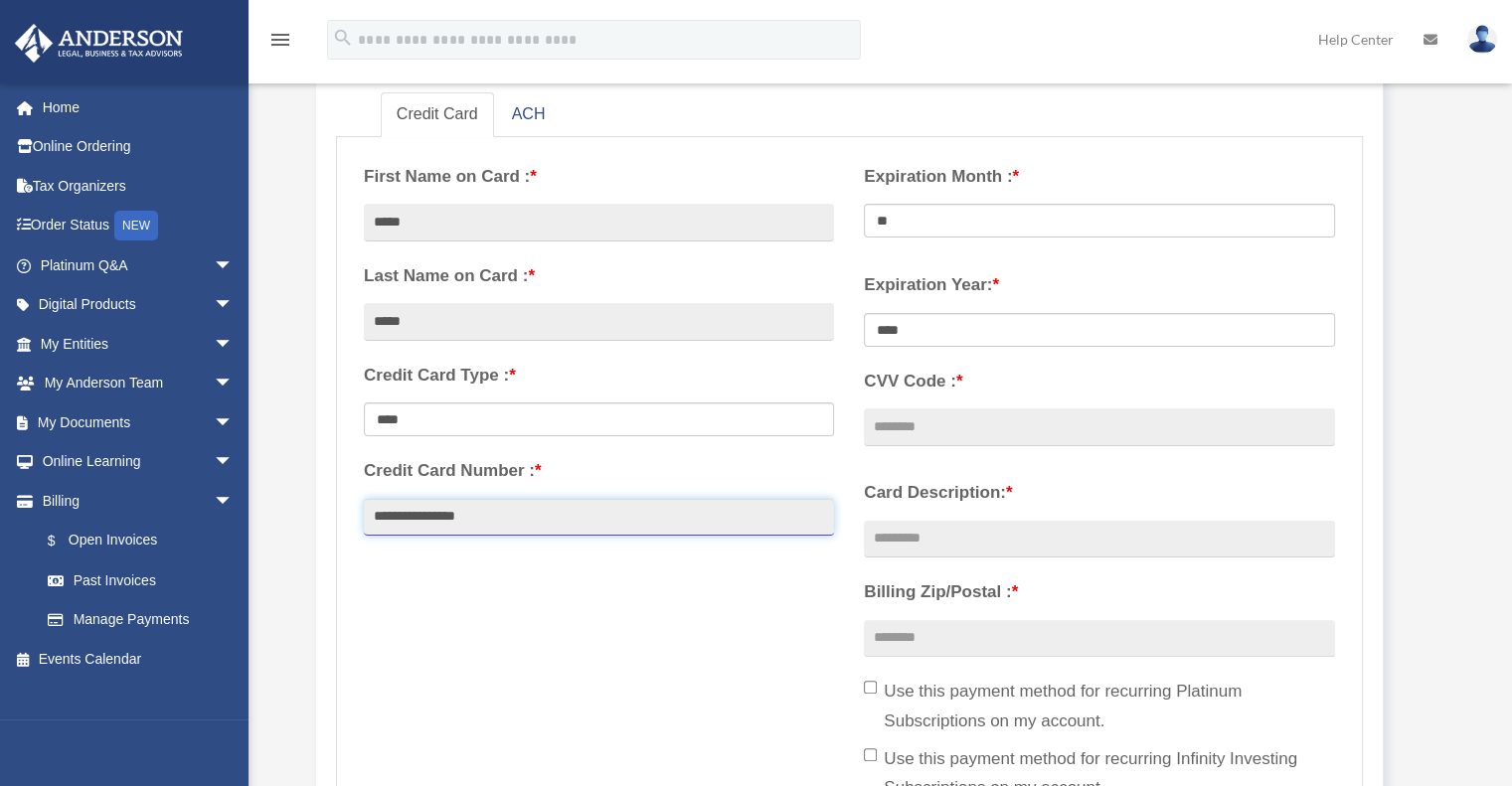 type on "**********" 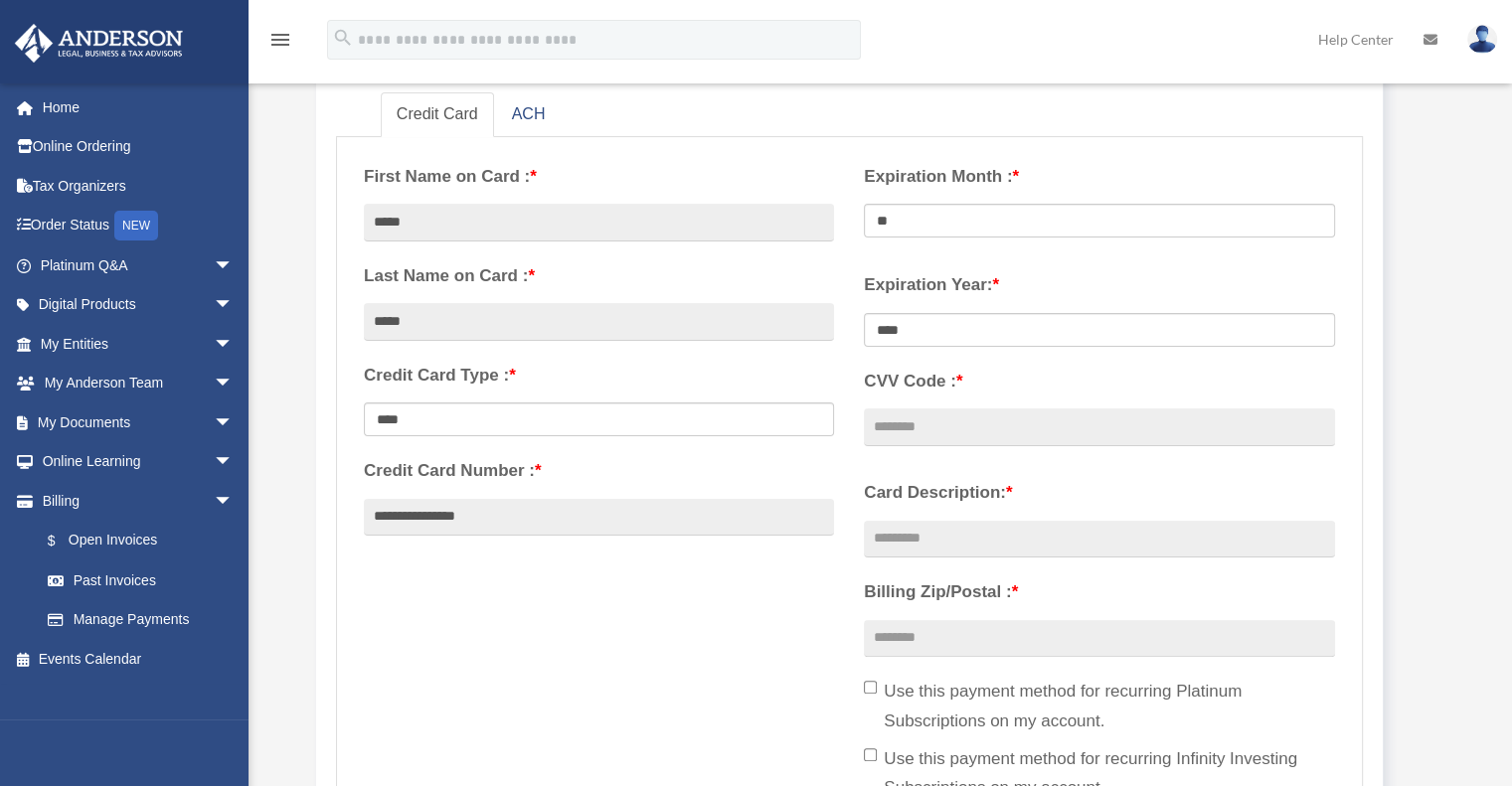 click on "**********" at bounding box center (849, 481) 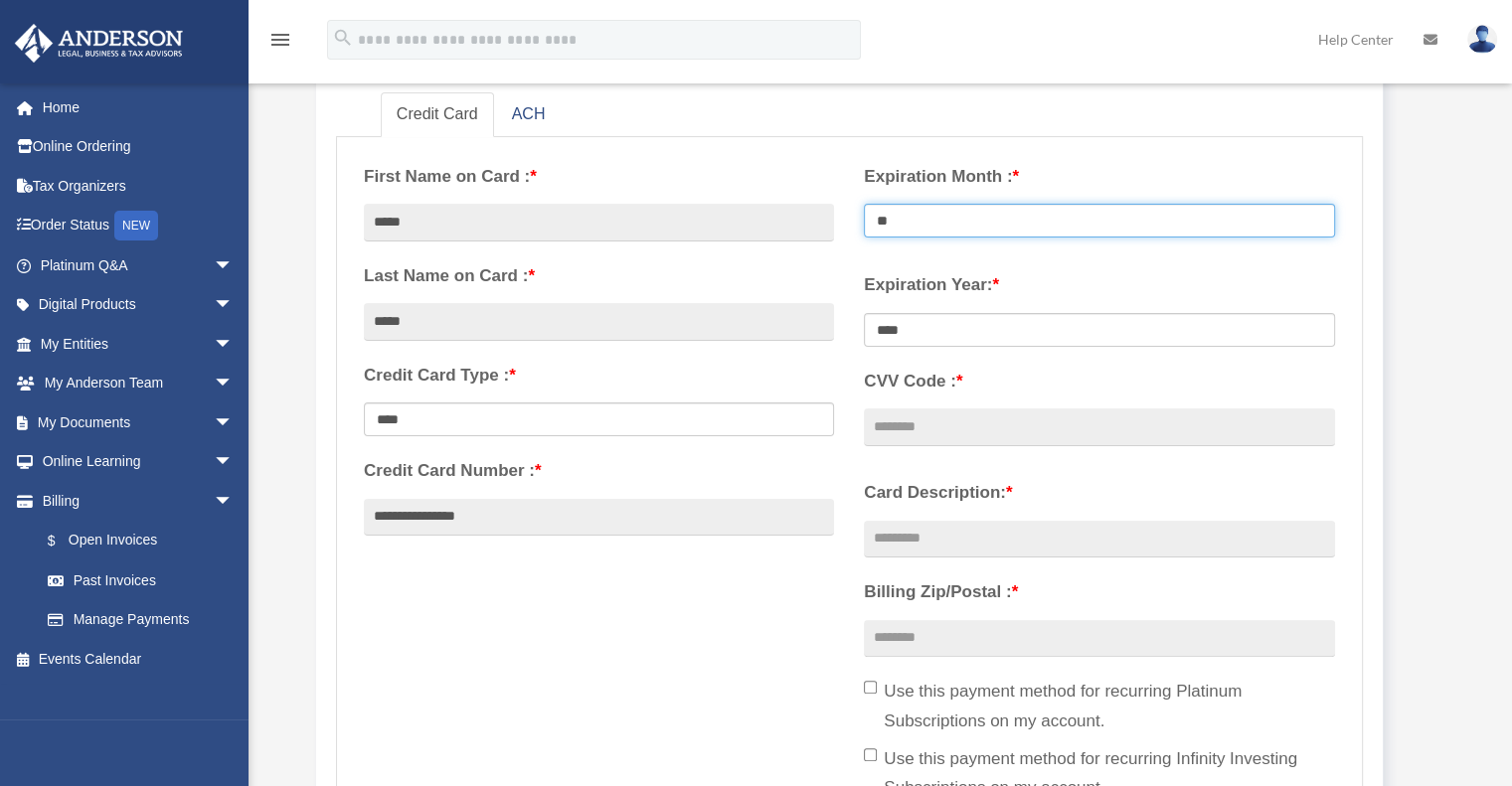 click on "**
**
**
**
**
**
**
** ** ** ** **" at bounding box center (1098, 221) 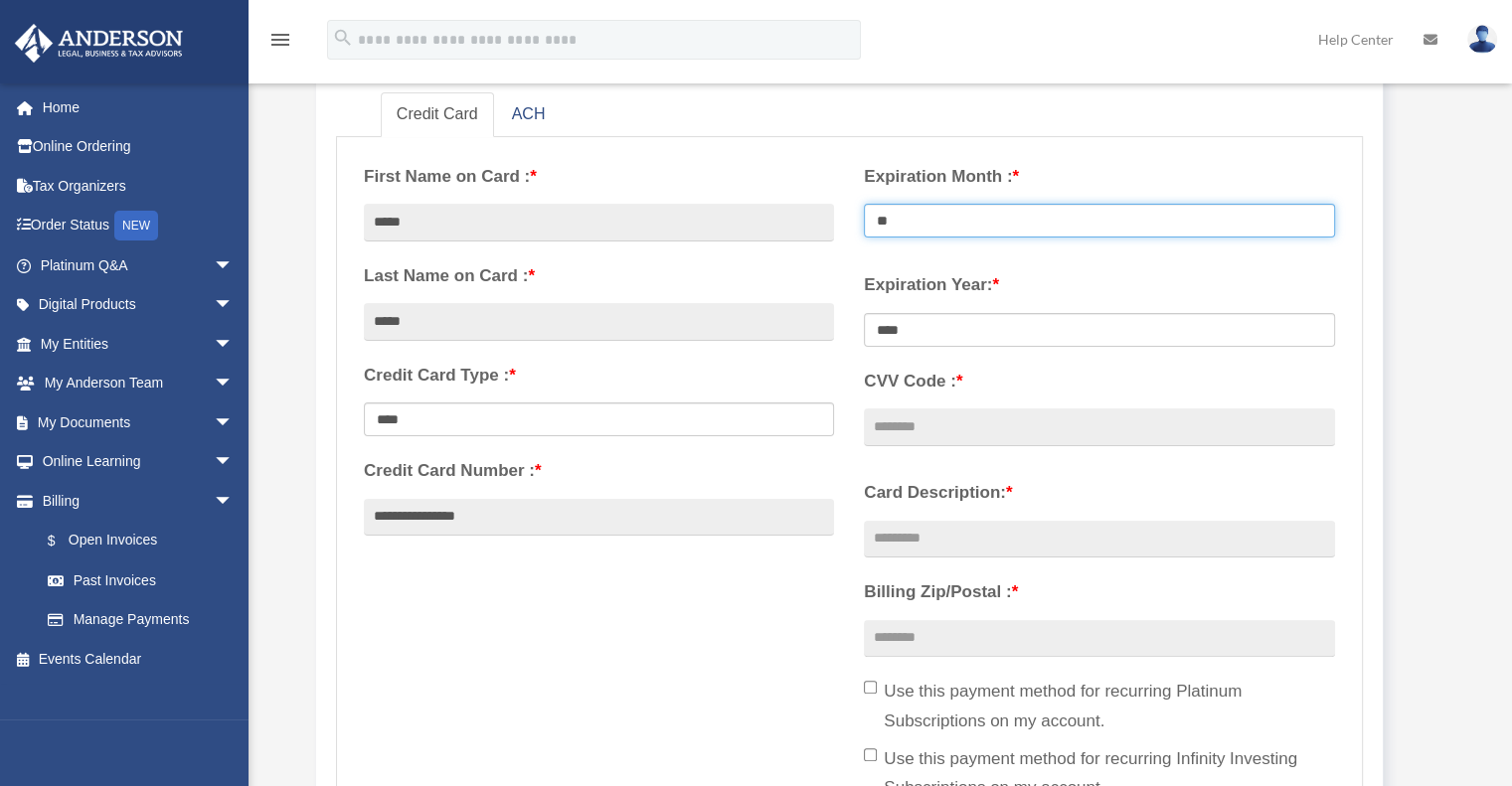 select on "**" 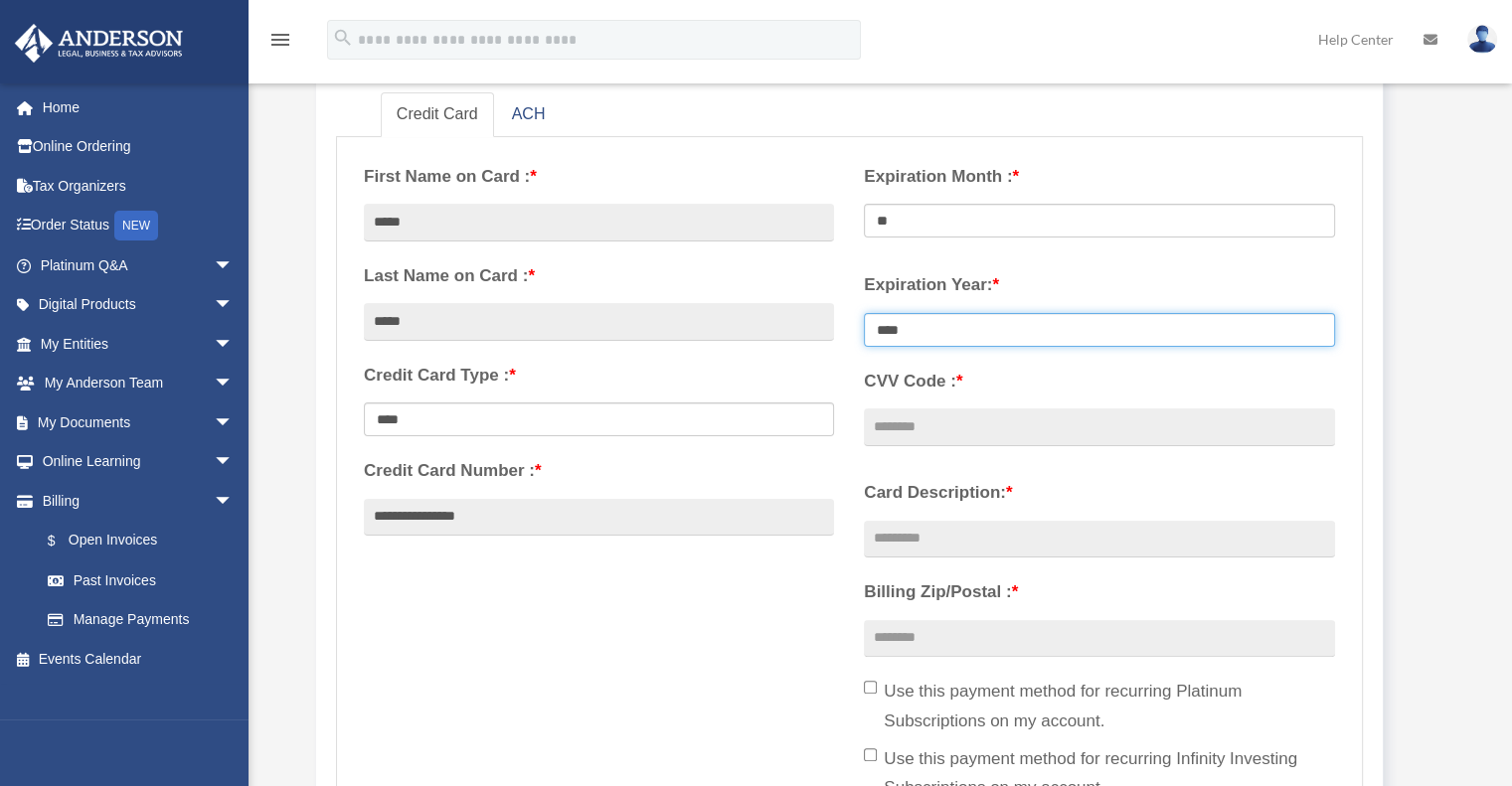click on "****
****
****
****
****
****
****
**** ****" at bounding box center [1098, 330] 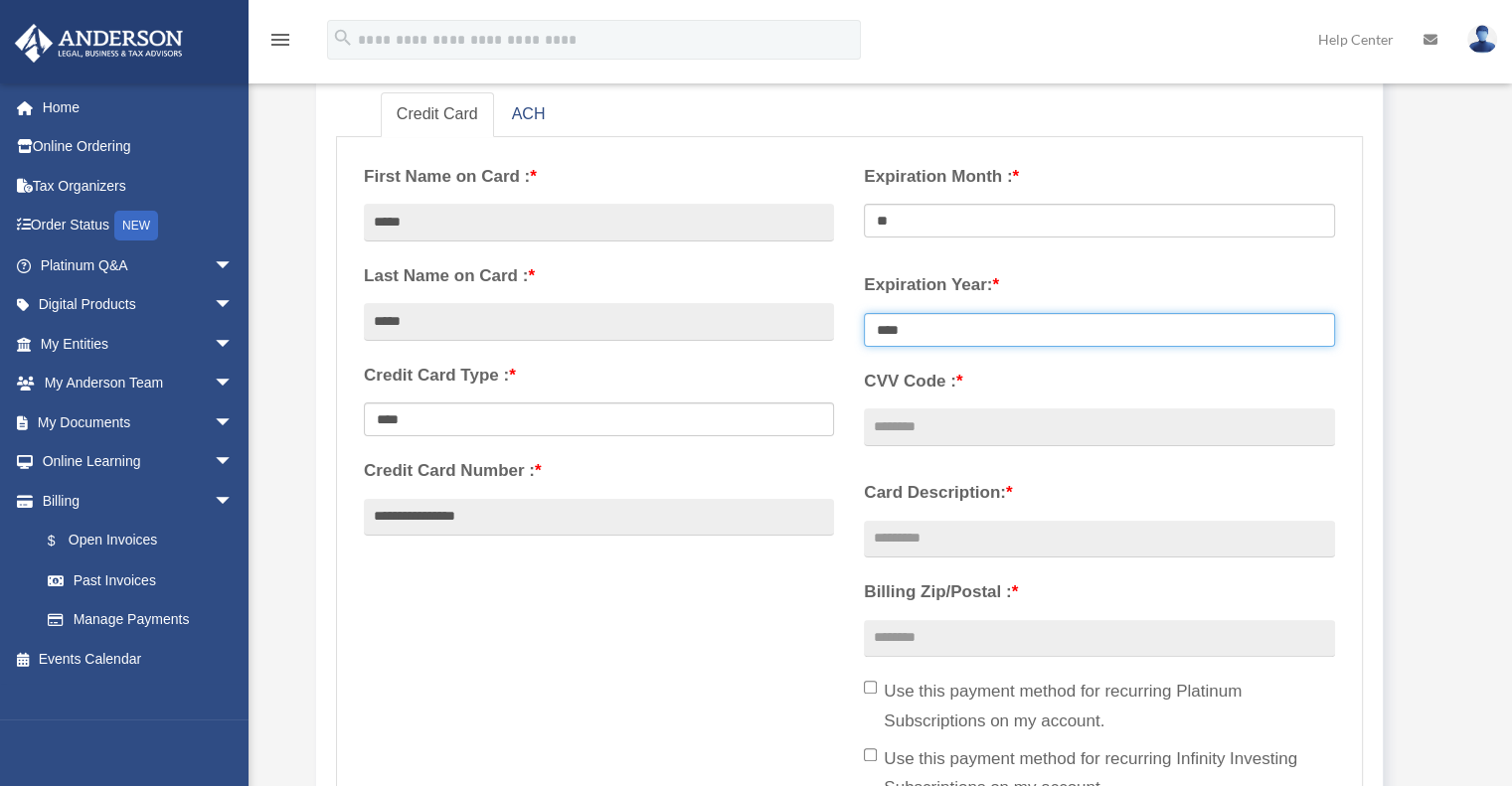 select on "****" 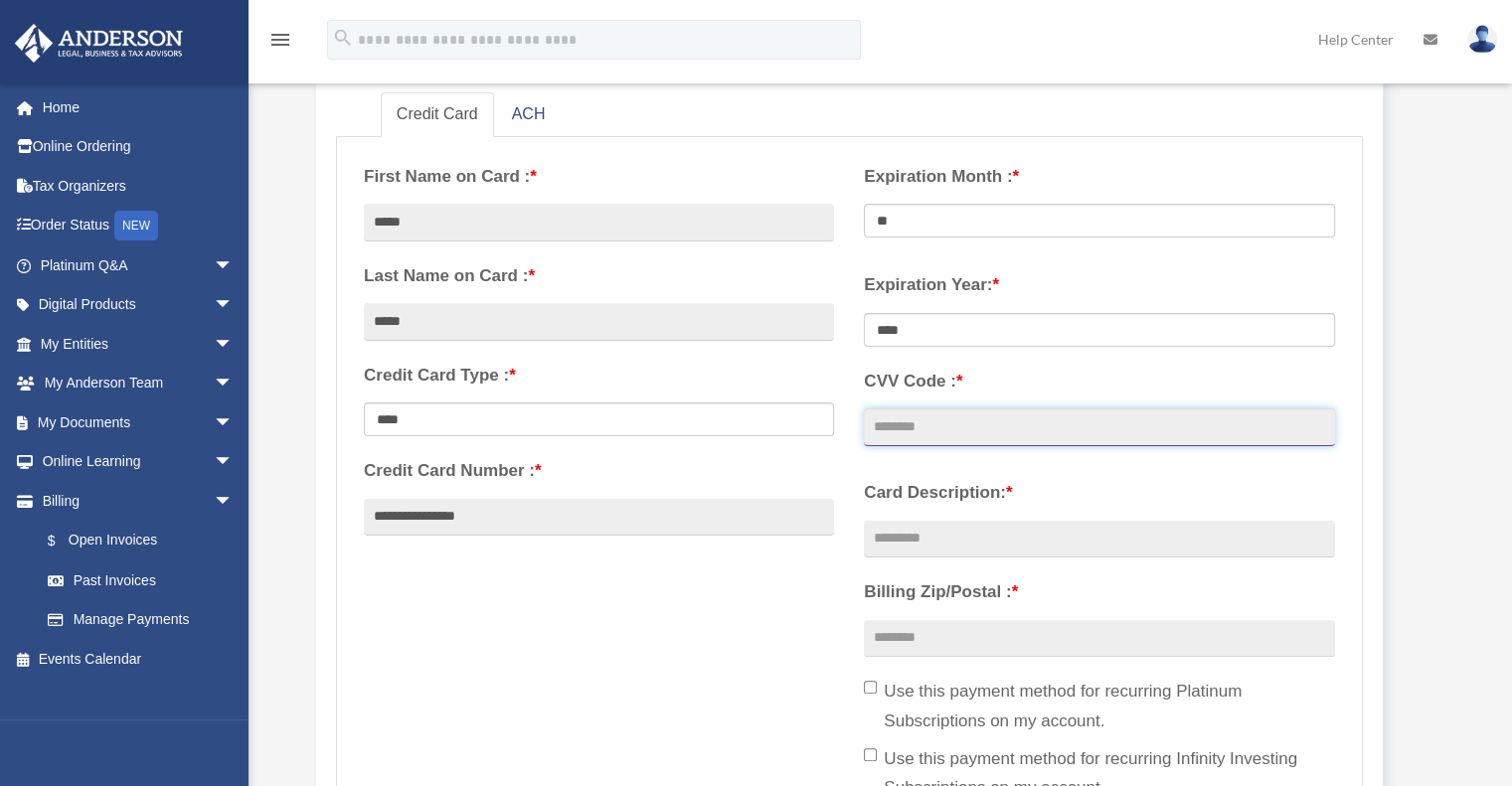 click on "CVV Code : *" at bounding box center (1098, 427) 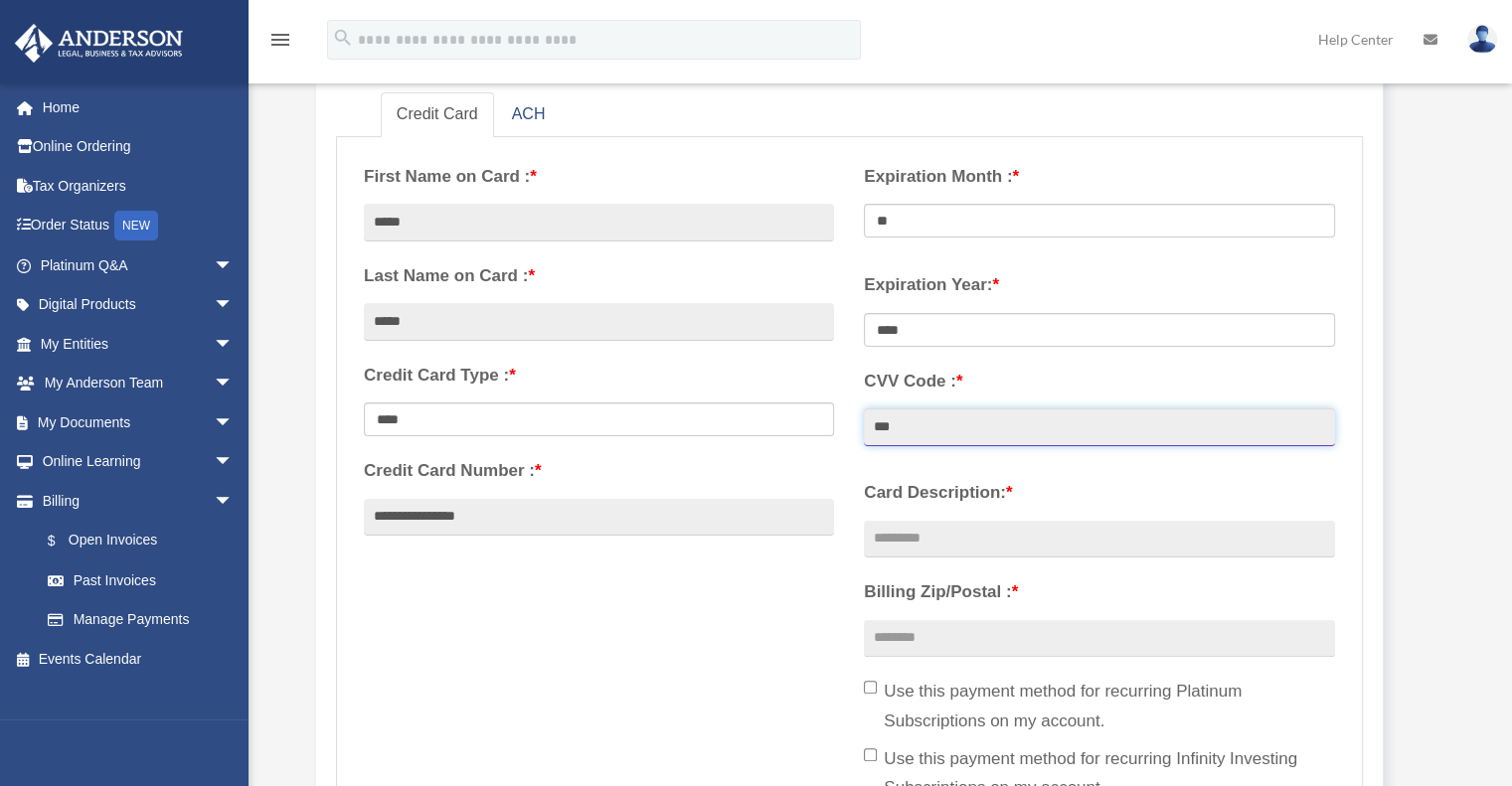 type on "***" 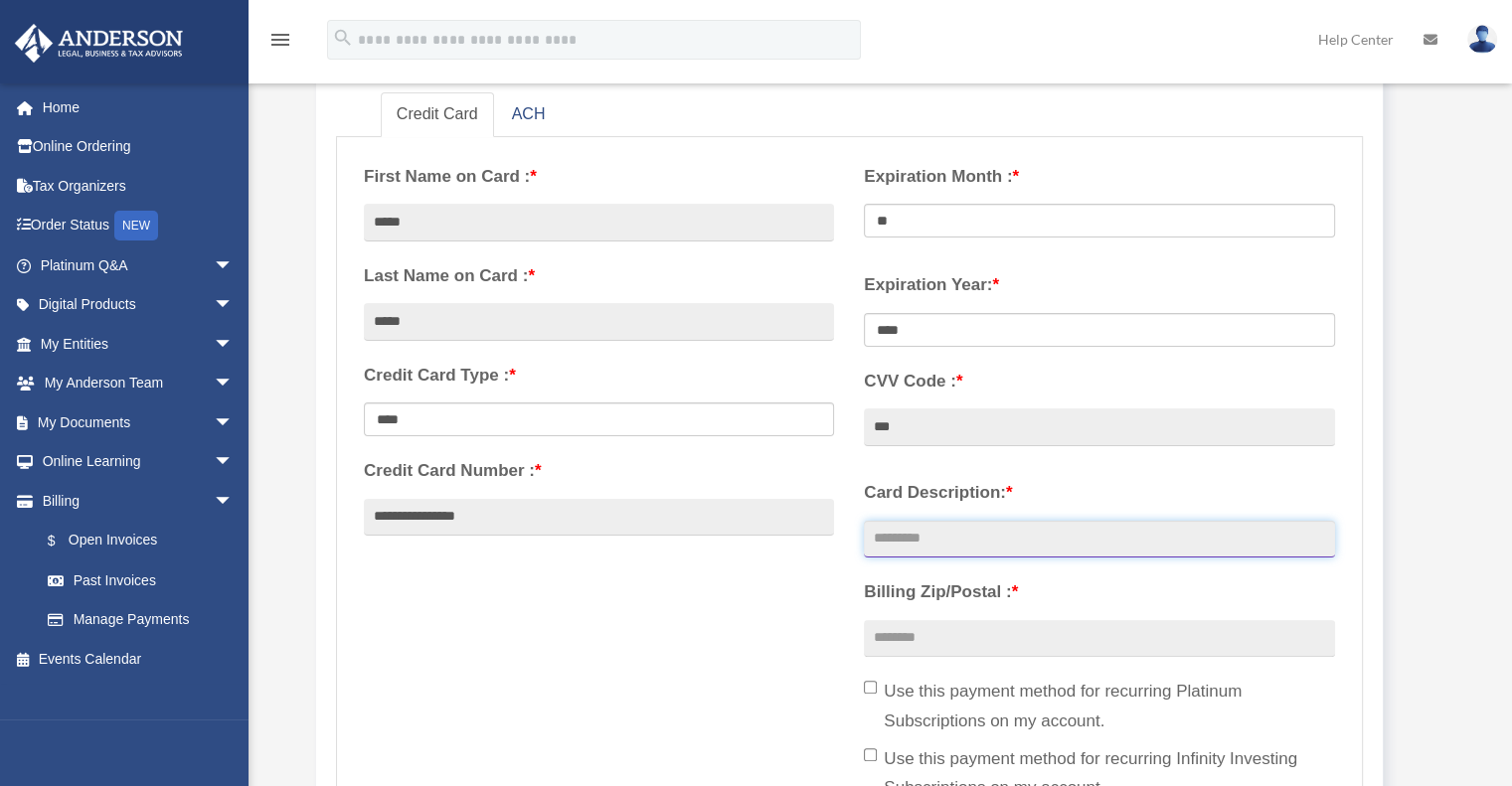 click on "Card Description: *" at bounding box center (1098, 540) 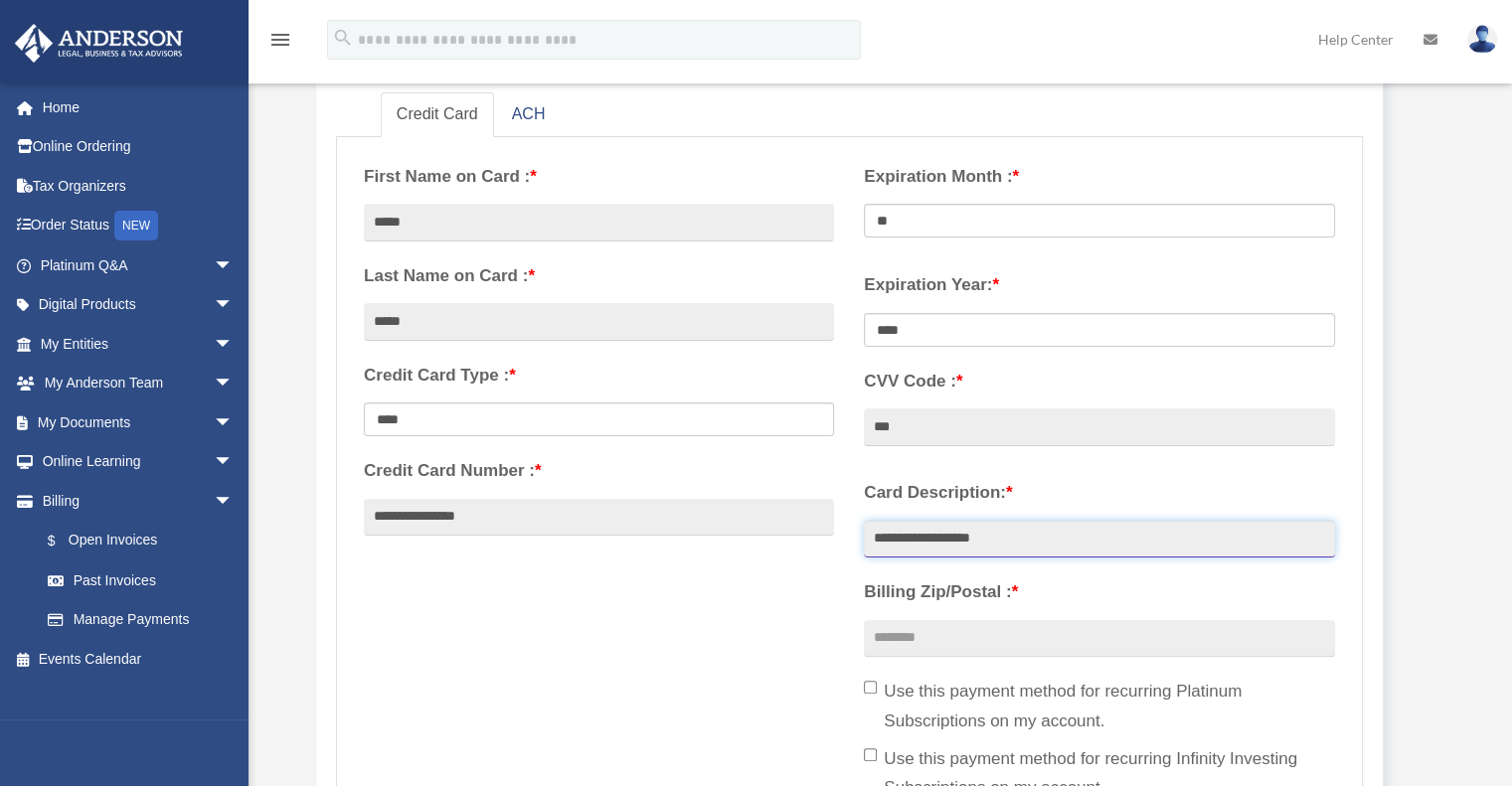 type on "**********" 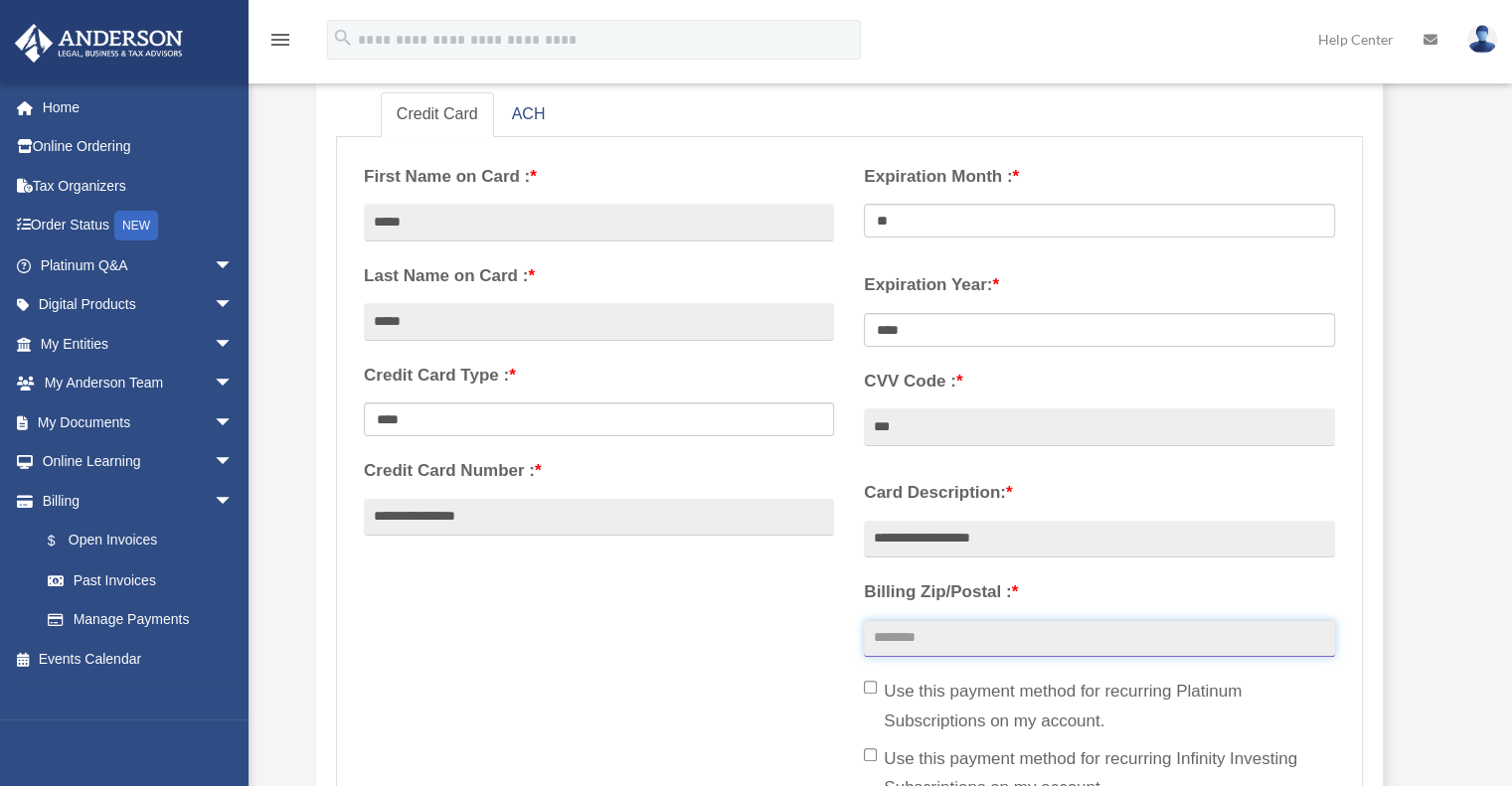click on "Billing Zip/Postal : *" at bounding box center [1098, 639] 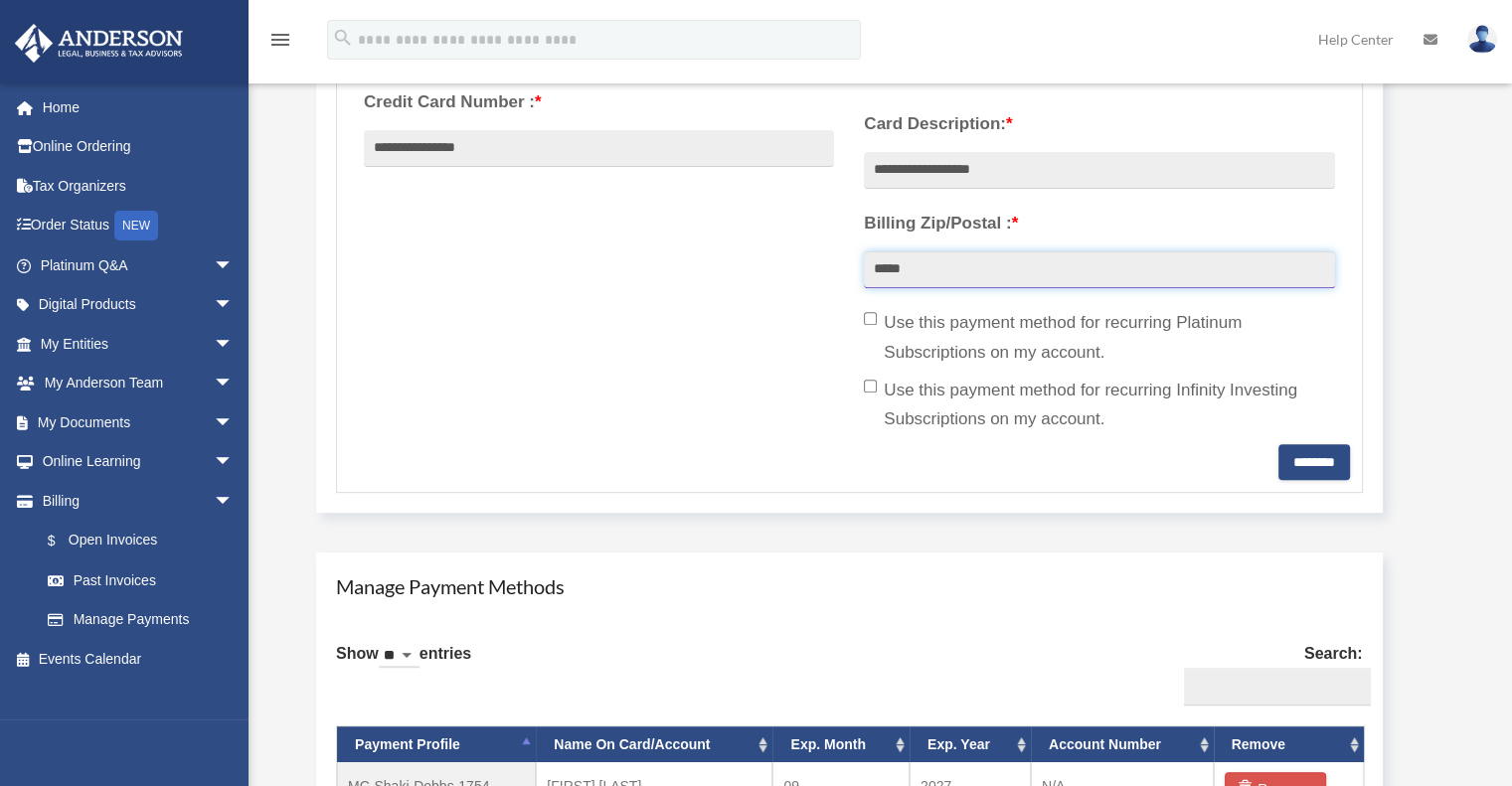 scroll, scrollTop: 696, scrollLeft: 0, axis: vertical 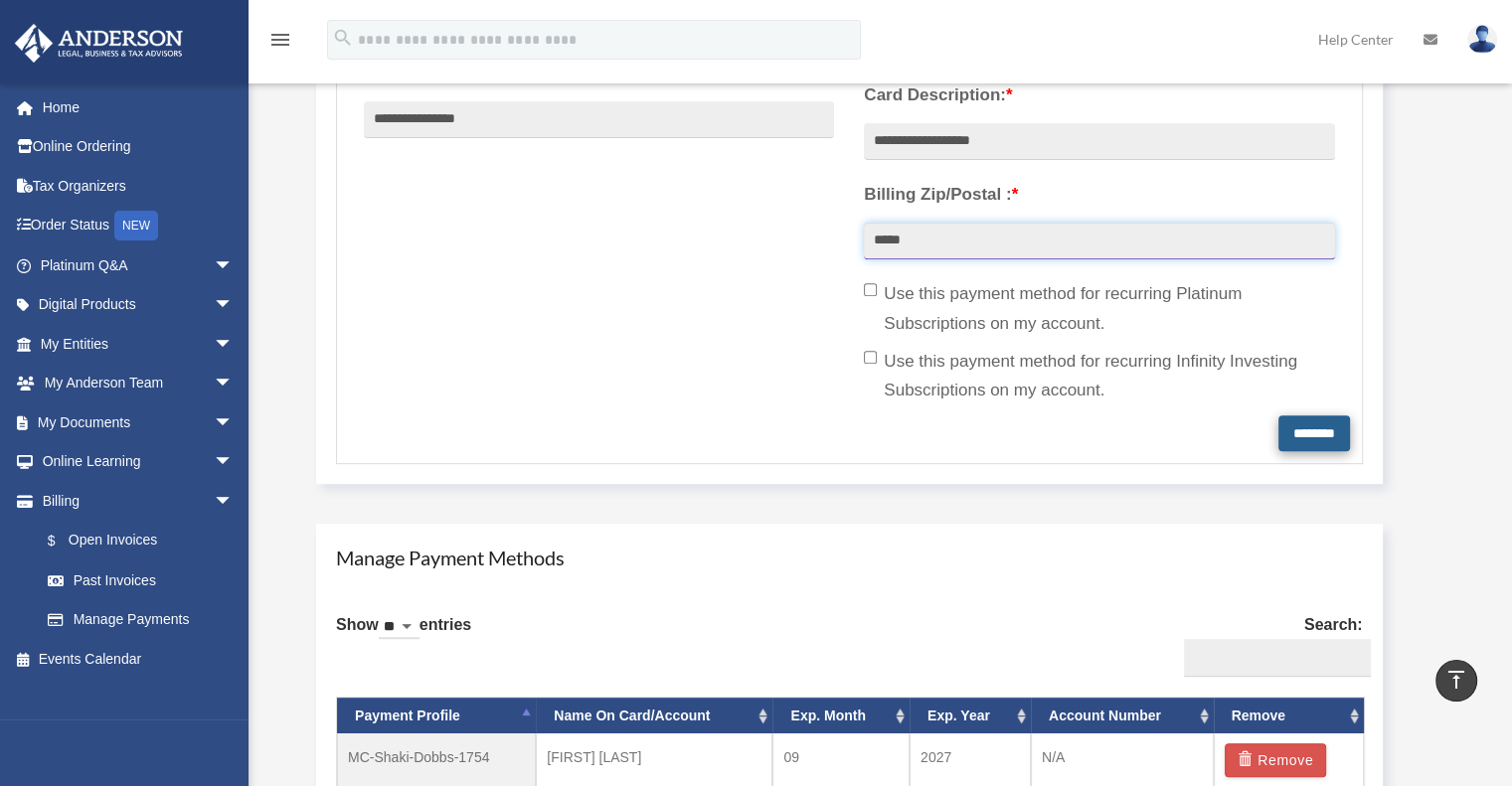type on "*****" 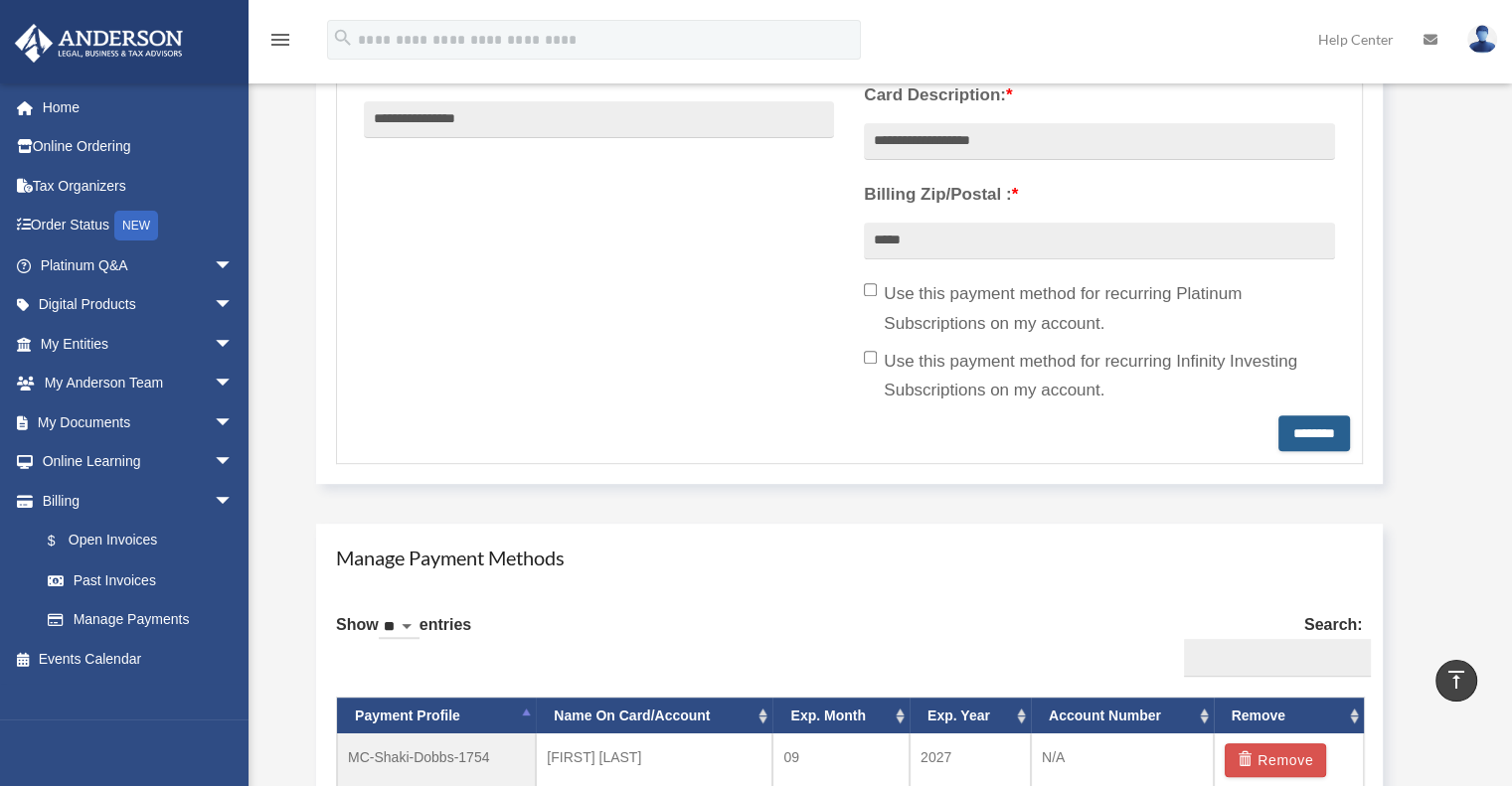 click on "********" at bounding box center [1314, 433] 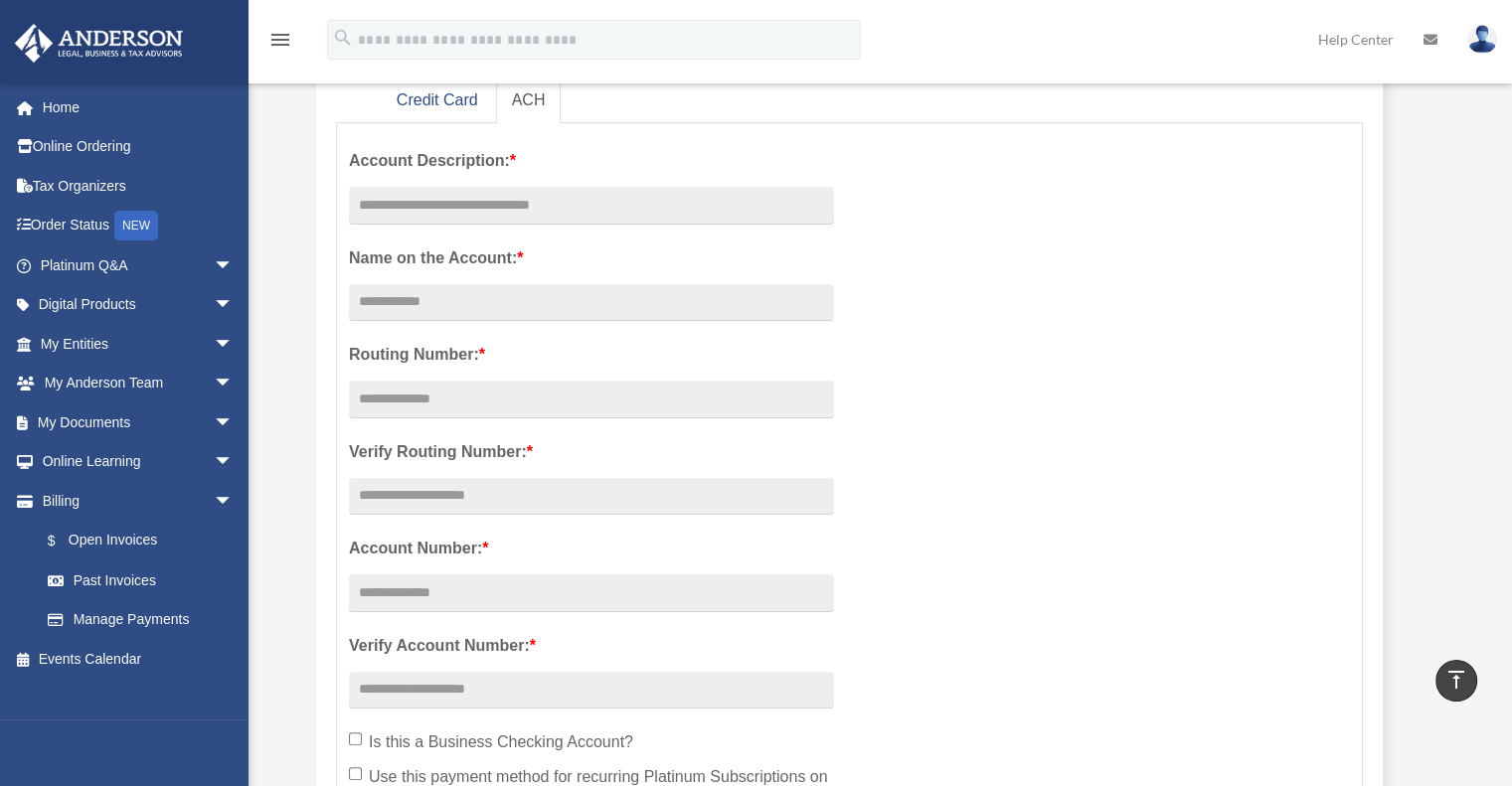 scroll, scrollTop: 0, scrollLeft: 0, axis: both 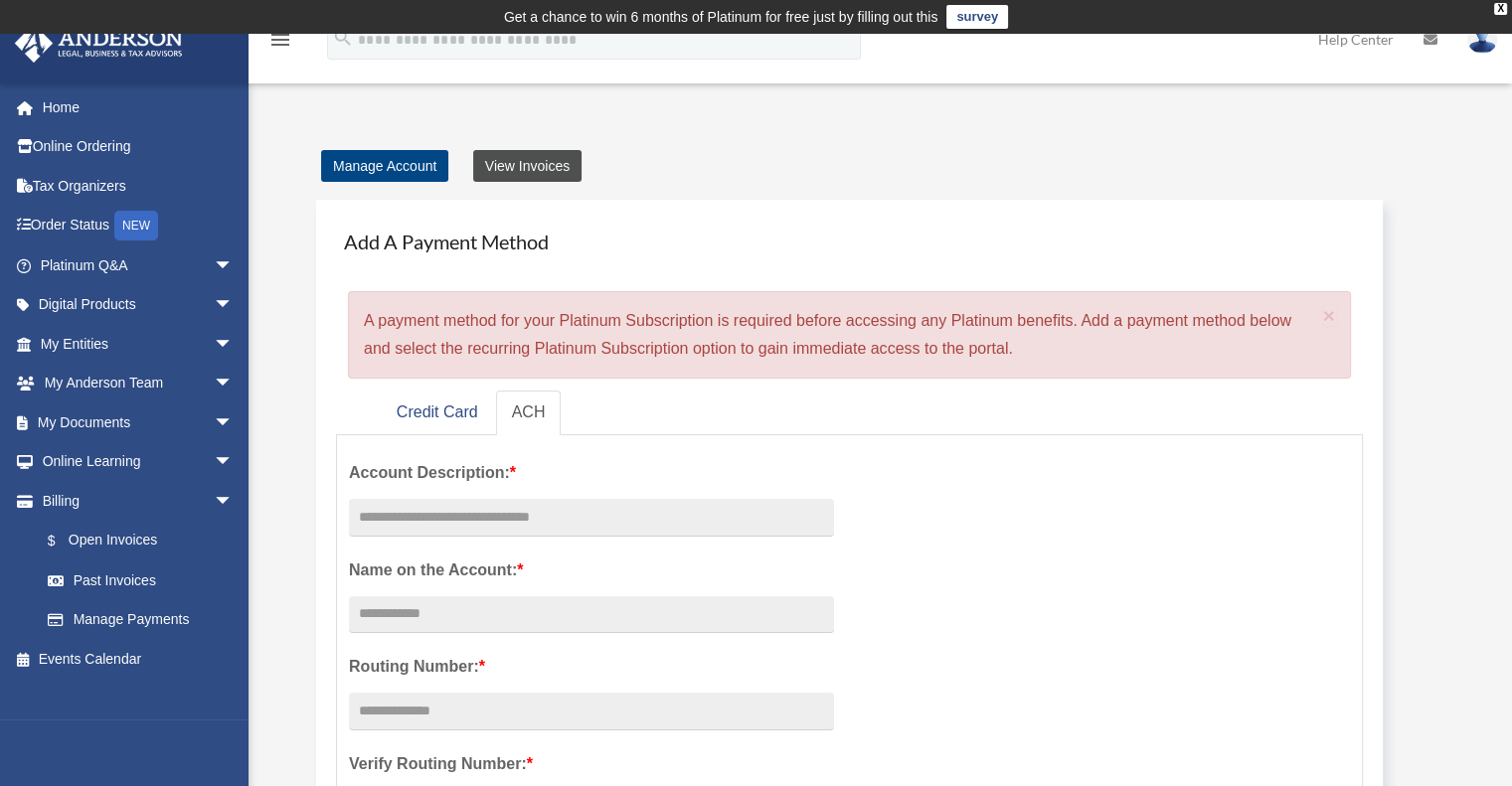 click on "View Invoices" at bounding box center (527, 166) 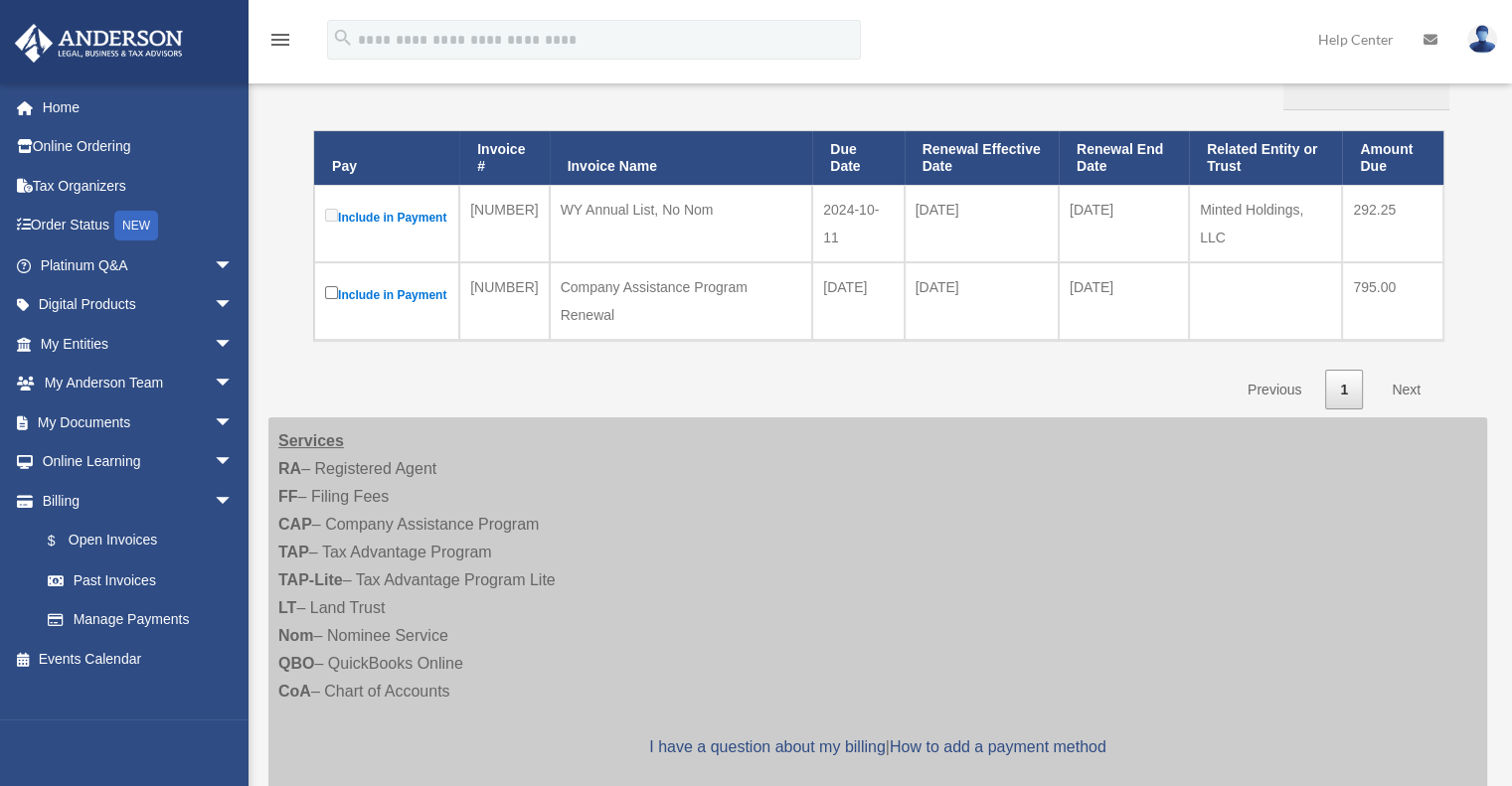 scroll, scrollTop: 331, scrollLeft: 0, axis: vertical 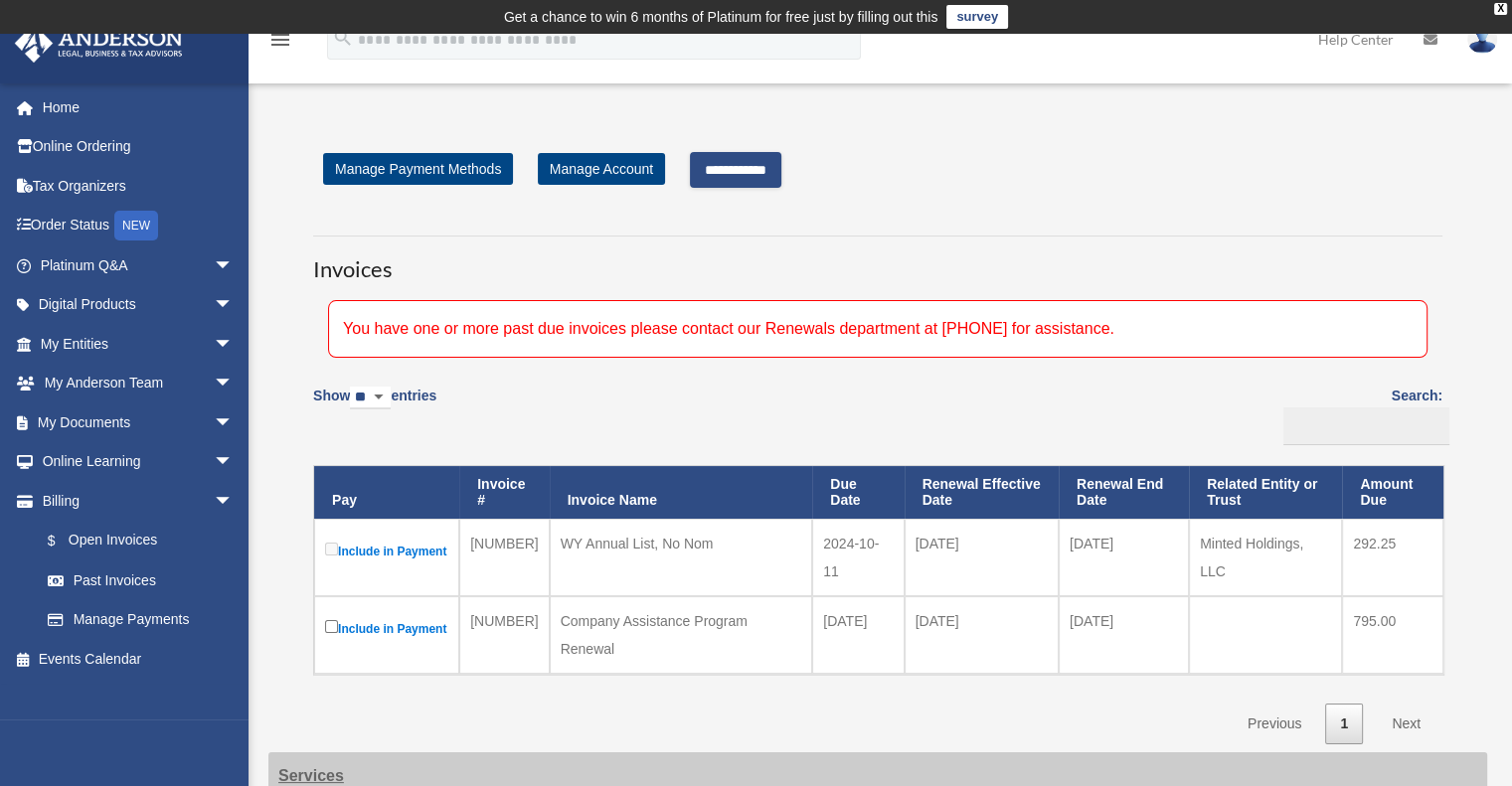 click on "**********" at bounding box center (736, 170) 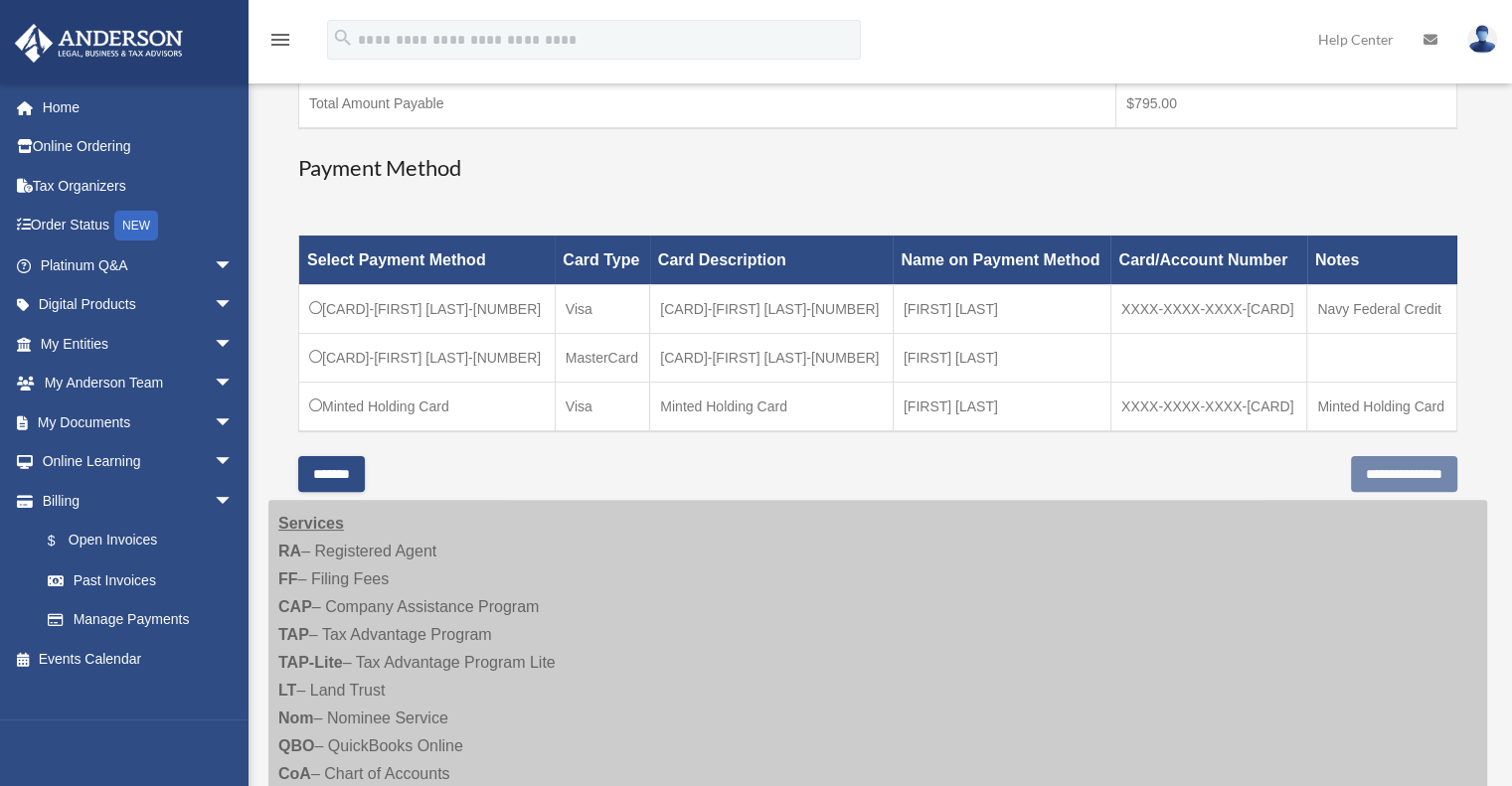 scroll, scrollTop: 497, scrollLeft: 0, axis: vertical 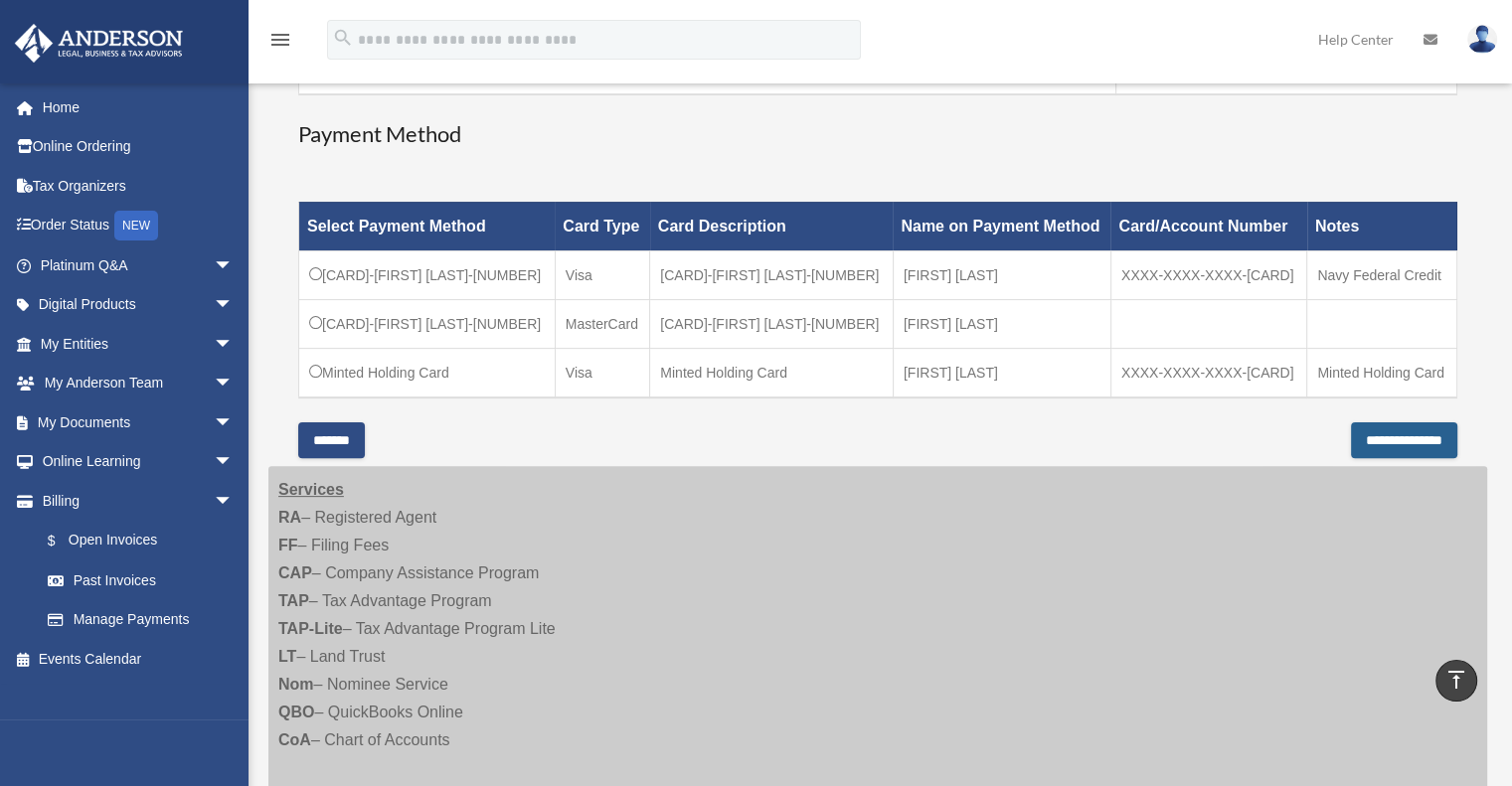 click on "**********" at bounding box center [1404, 440] 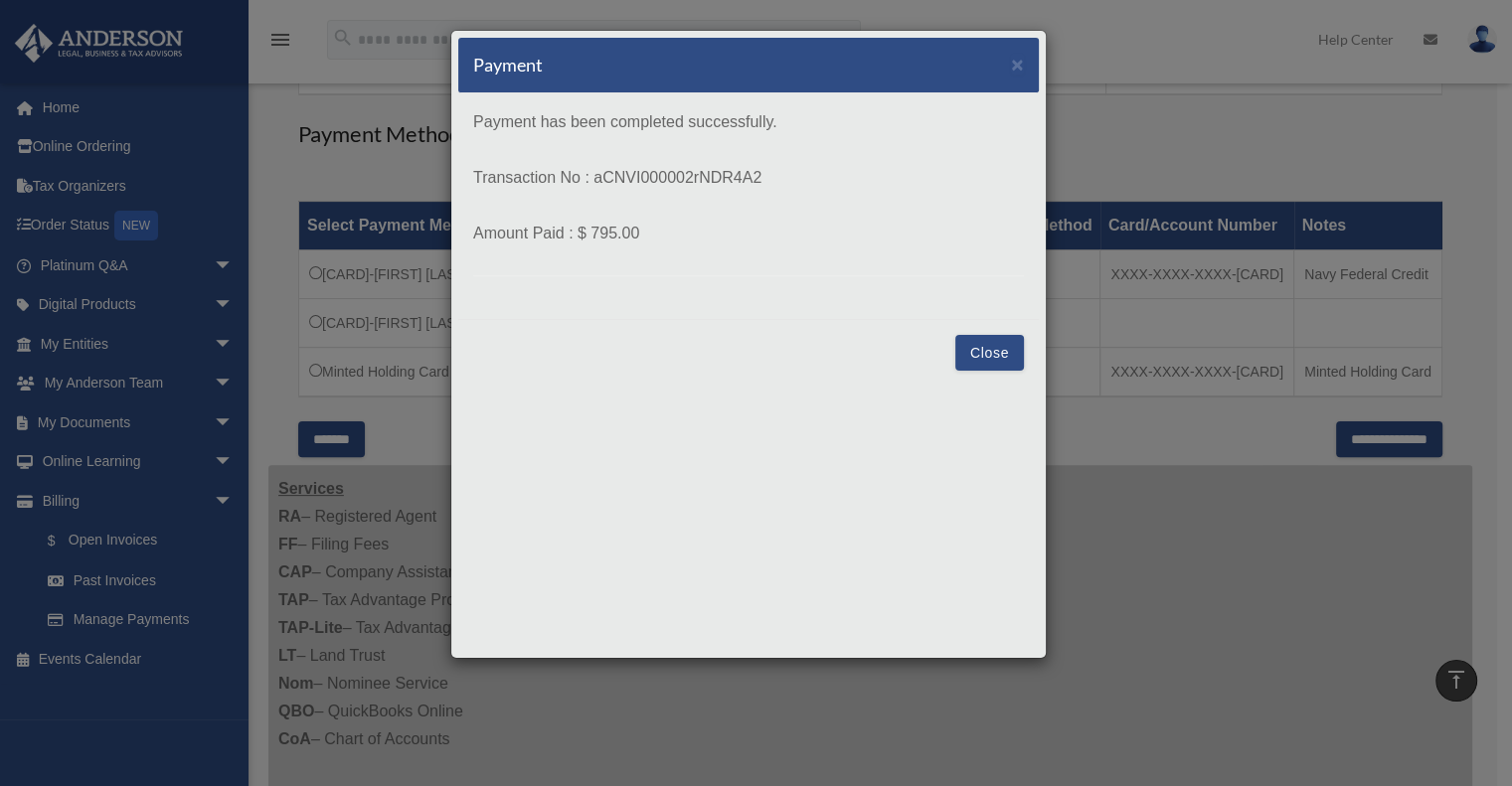 click on "Close" at bounding box center (989, 353) 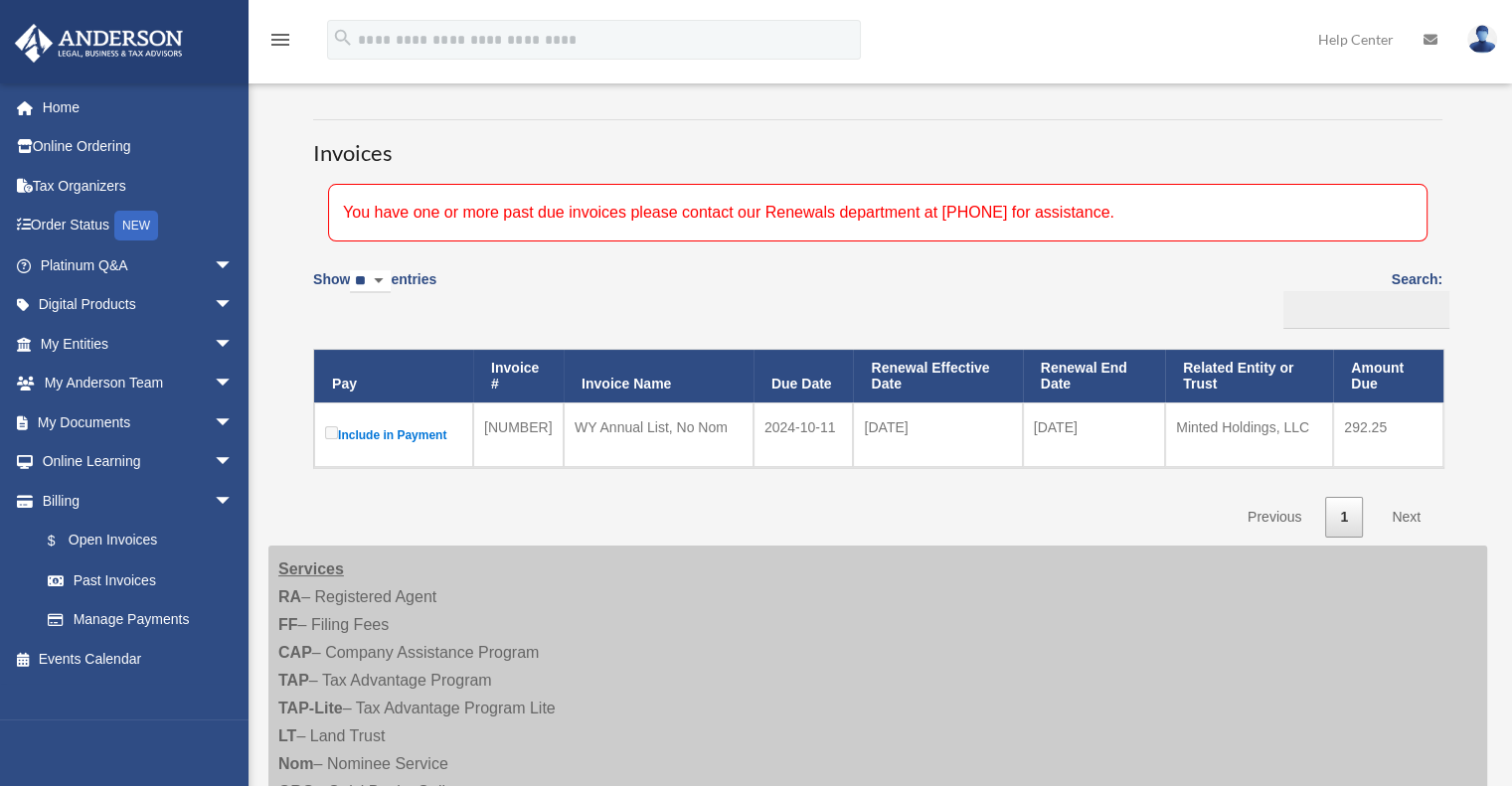 scroll, scrollTop: 0, scrollLeft: 0, axis: both 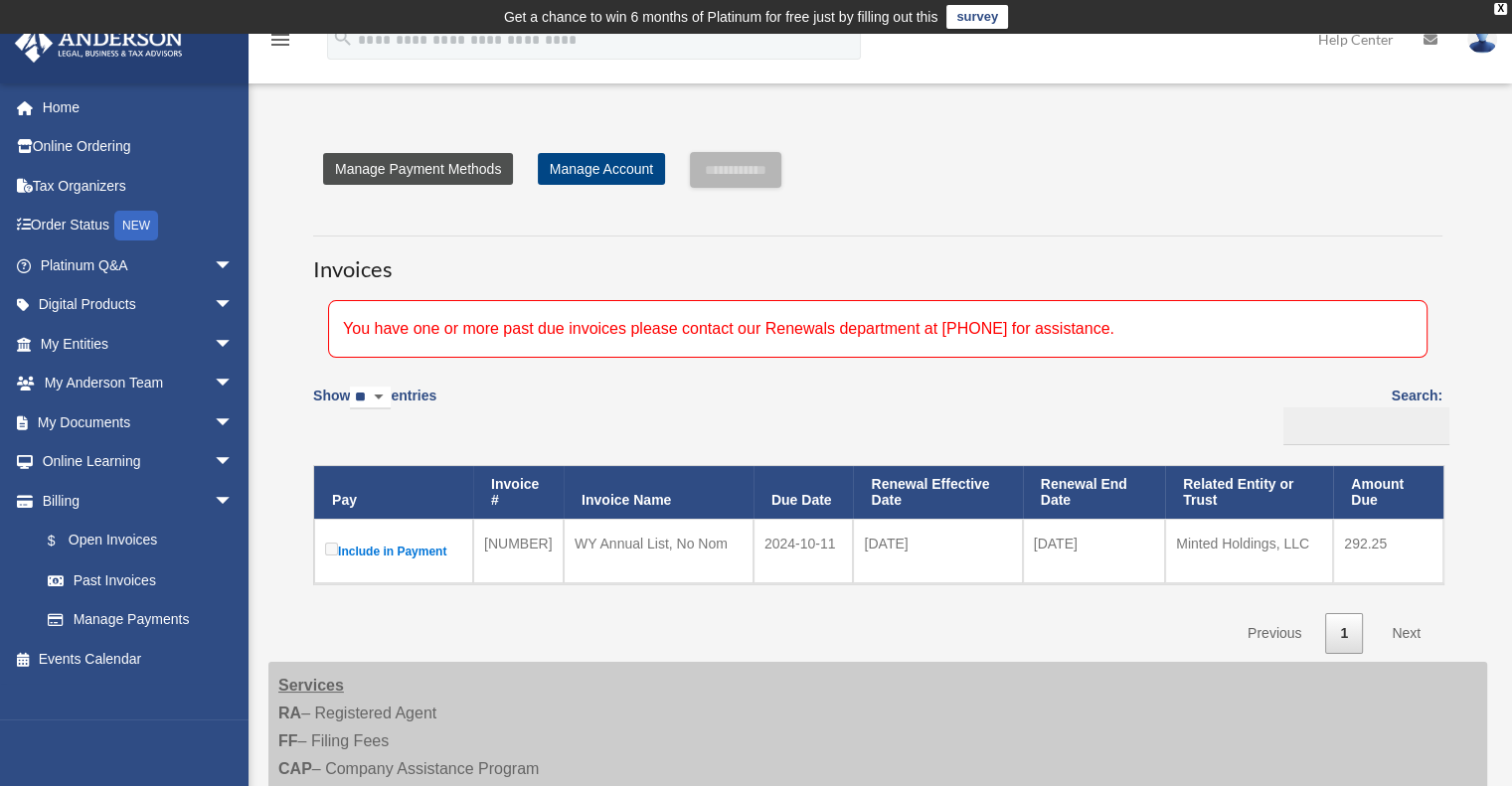 click on "Manage Payment Methods" at bounding box center [418, 169] 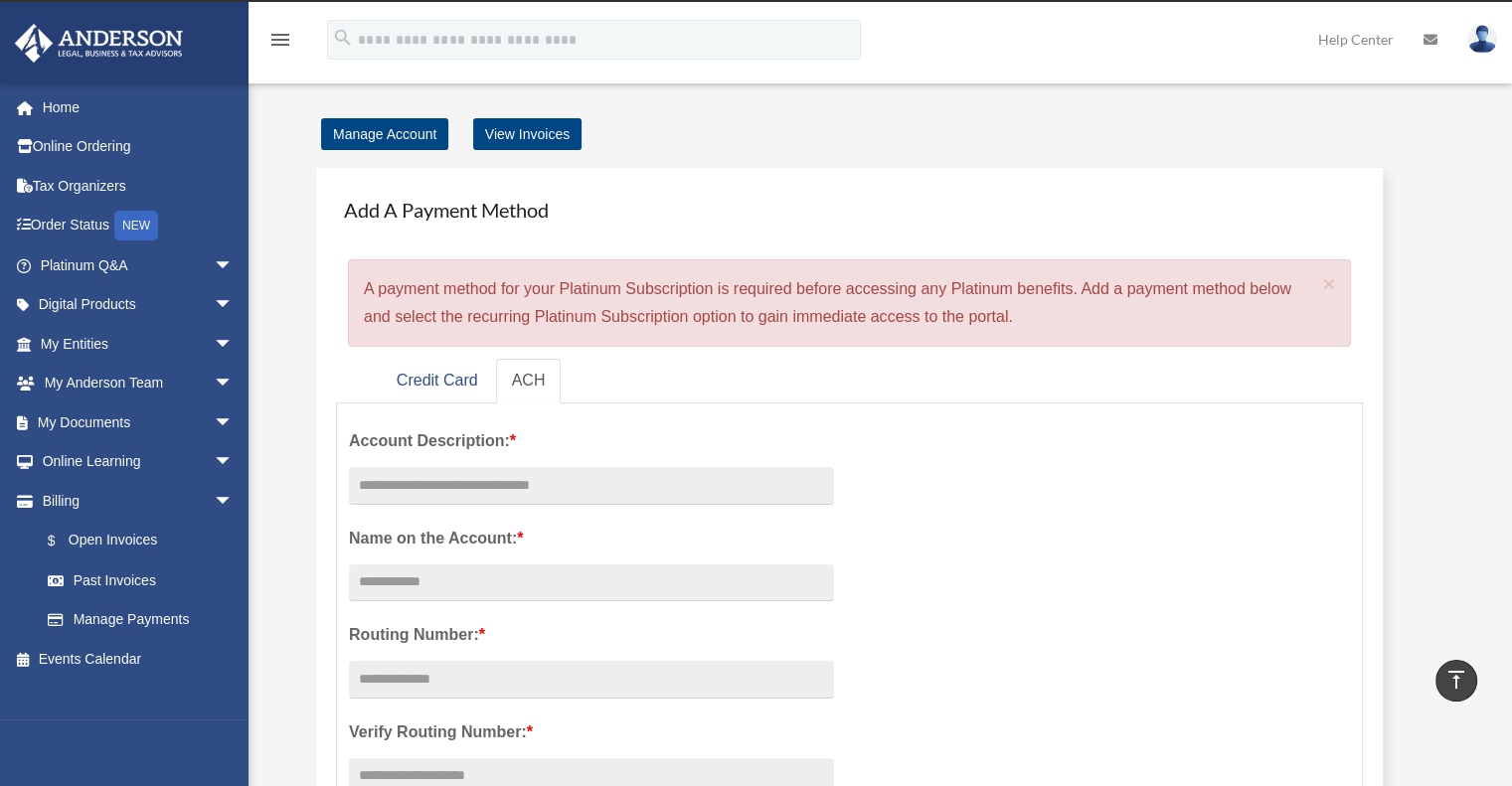 scroll, scrollTop: 0, scrollLeft: 0, axis: both 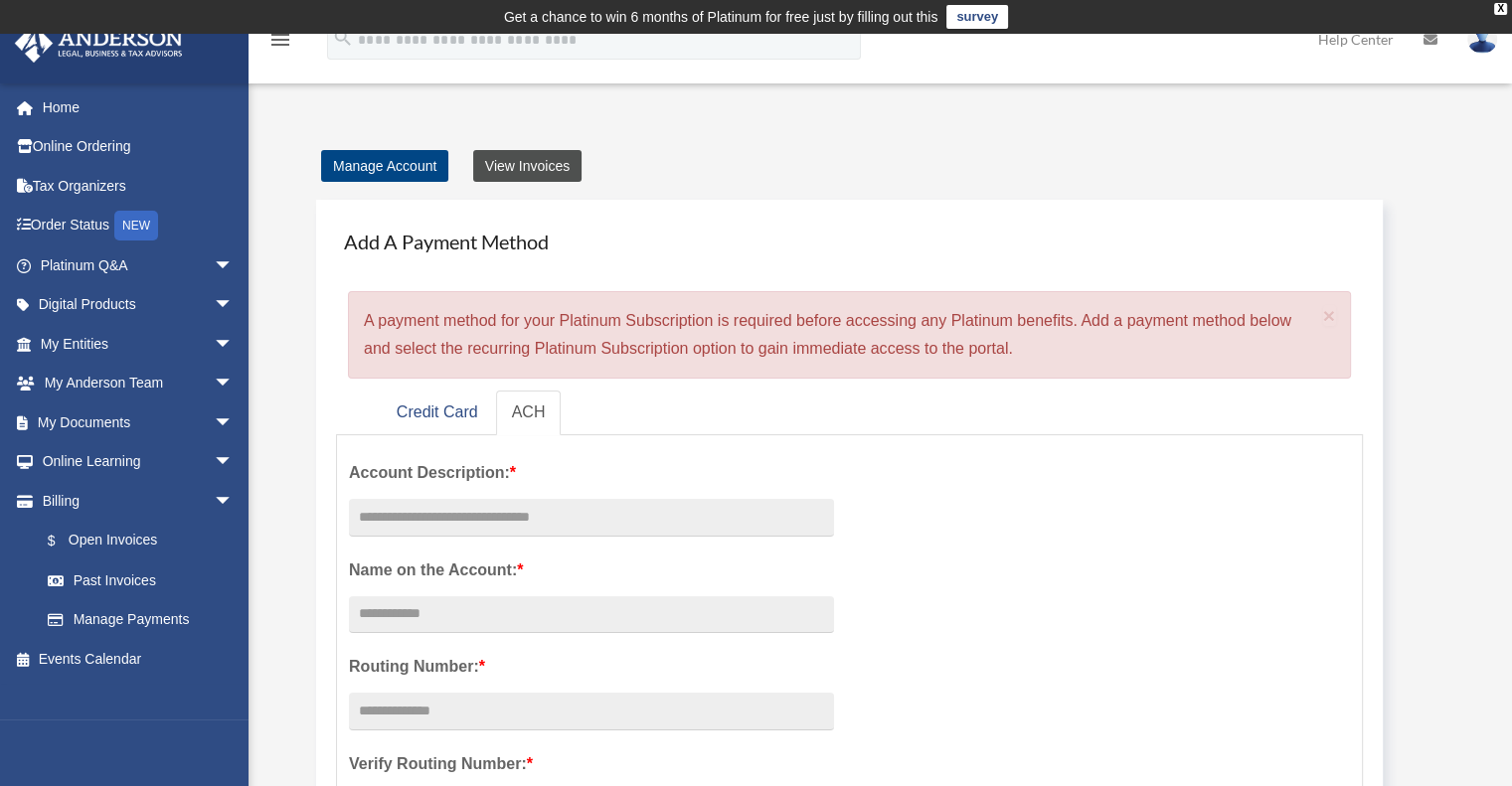 click on "View Invoices" at bounding box center (527, 166) 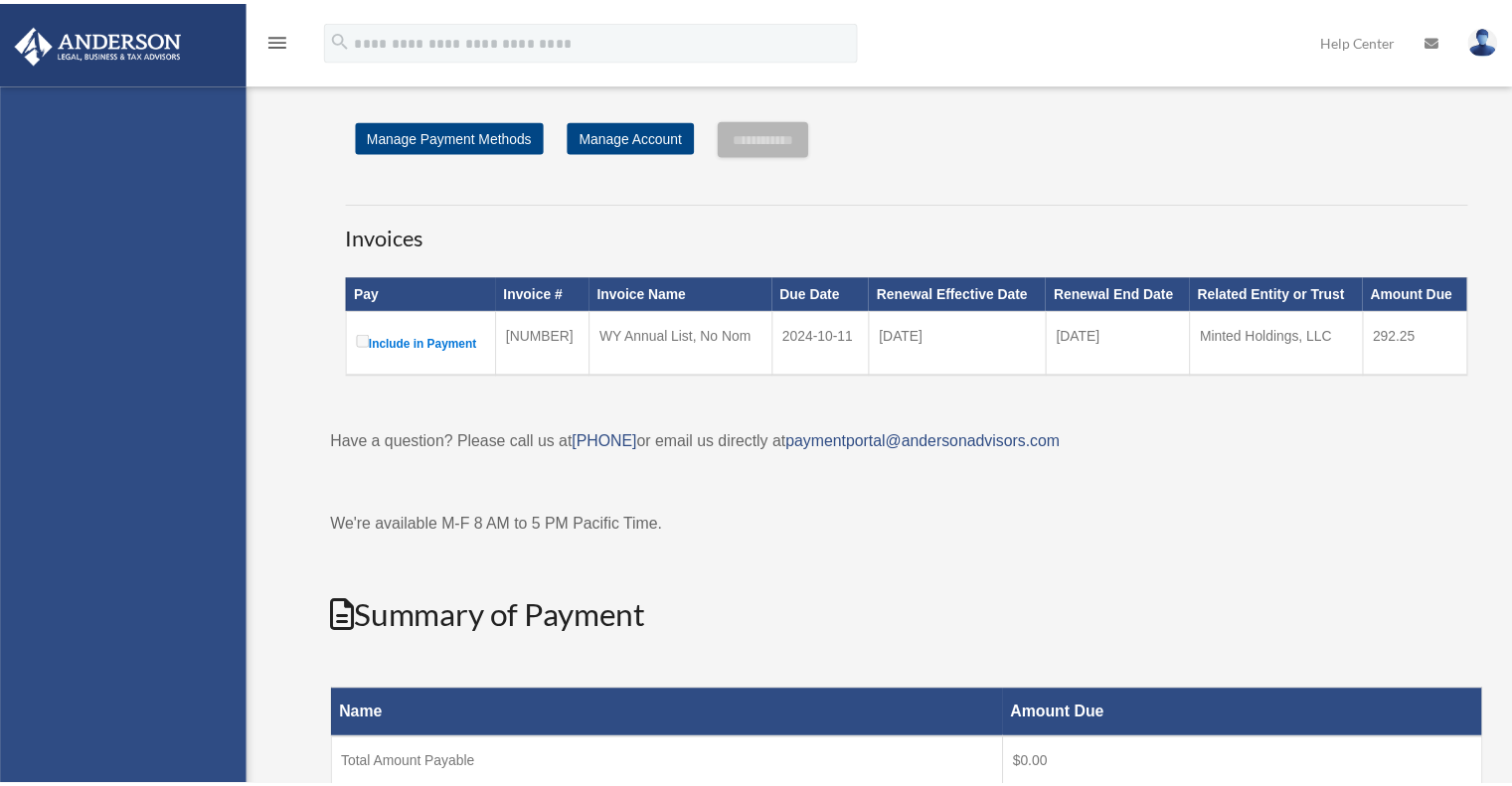 scroll, scrollTop: 0, scrollLeft: 0, axis: both 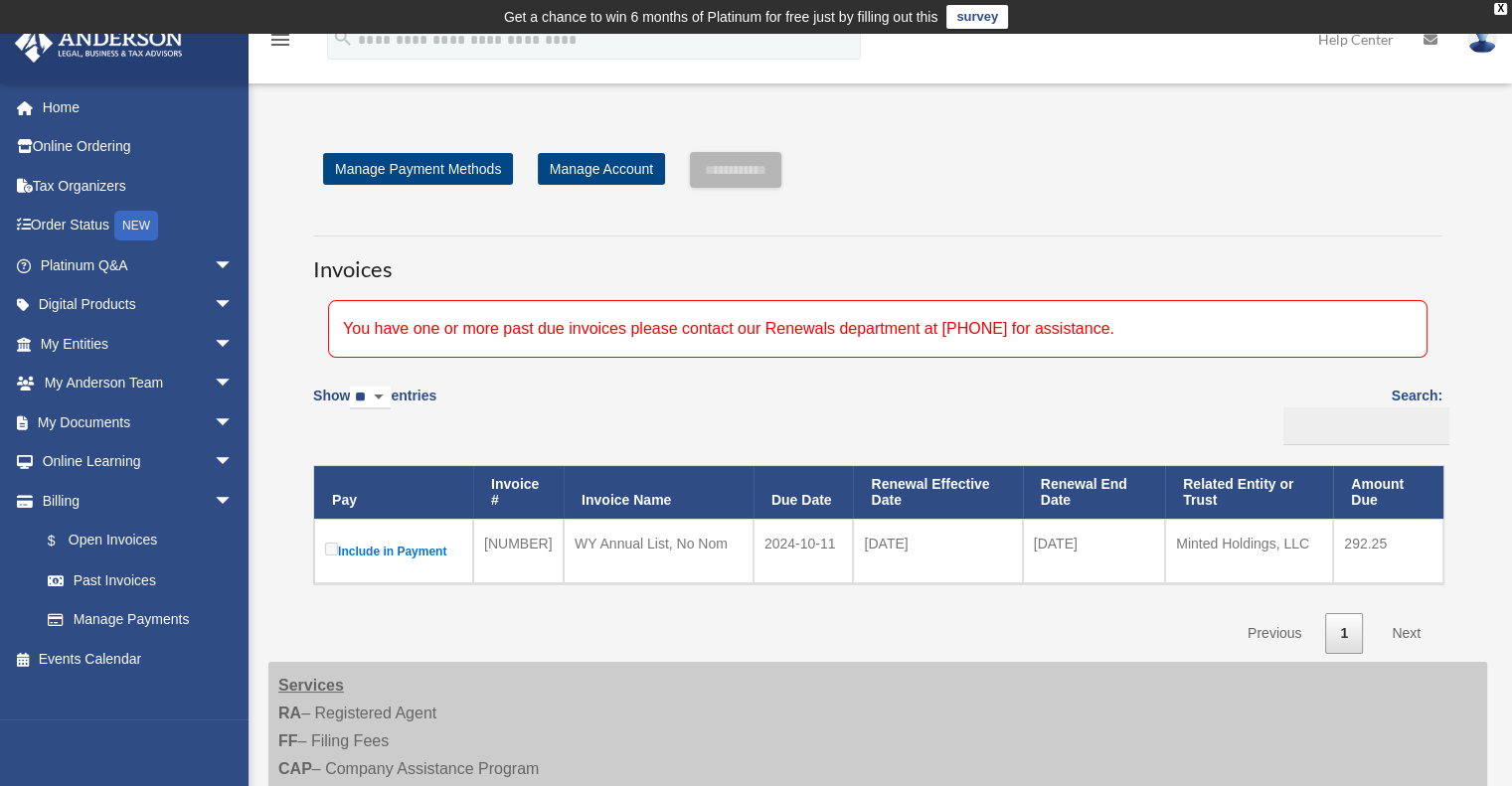 click on "Include in Payment" at bounding box center [394, 550] 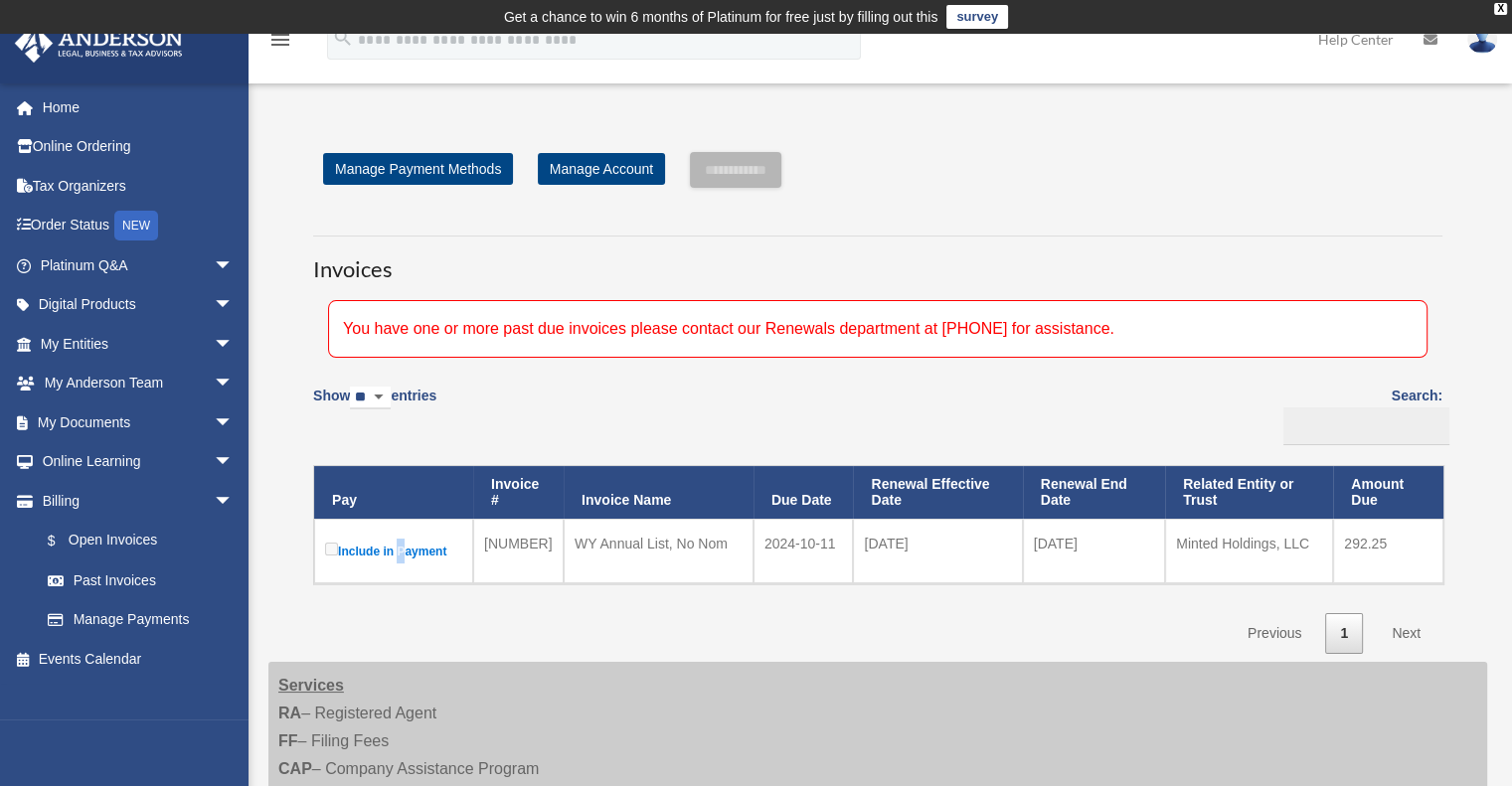 click on "Include in Payment" at bounding box center (394, 550) 